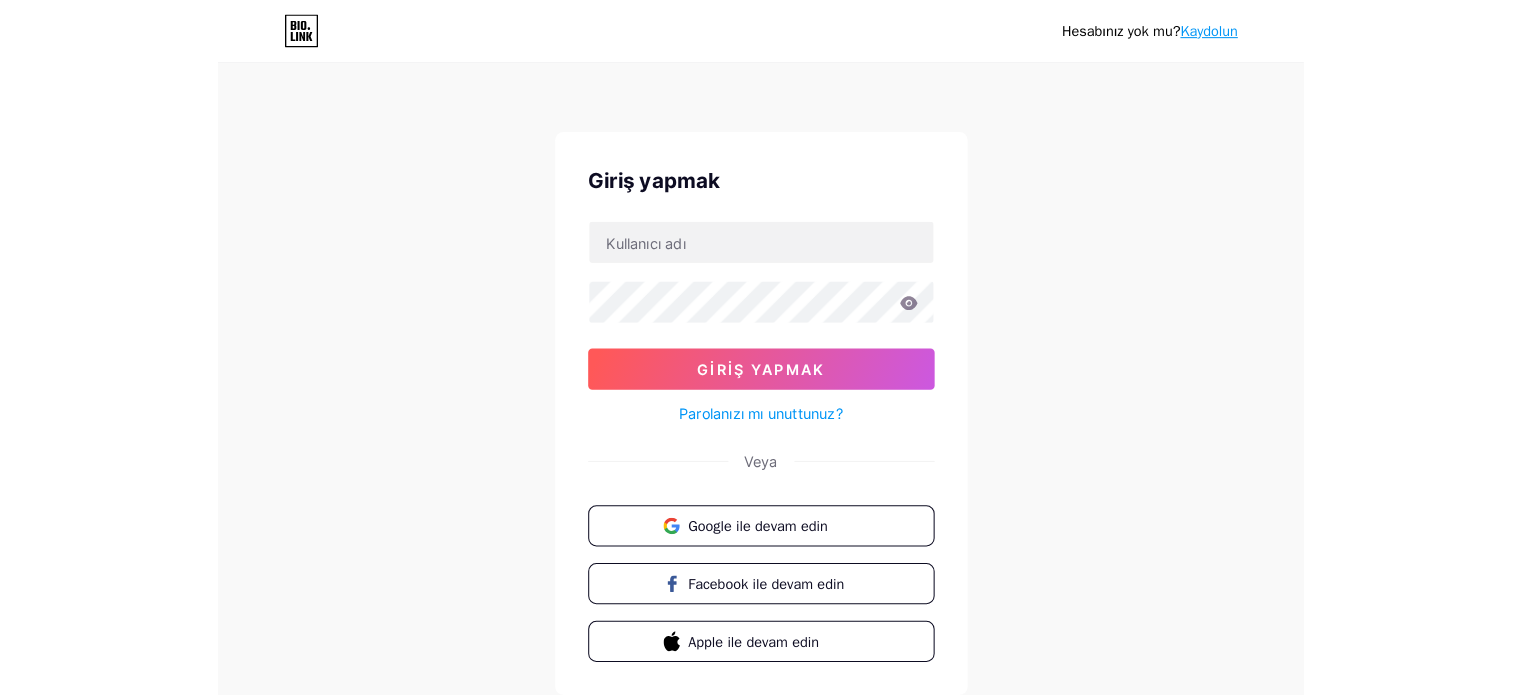 scroll, scrollTop: 0, scrollLeft: 0, axis: both 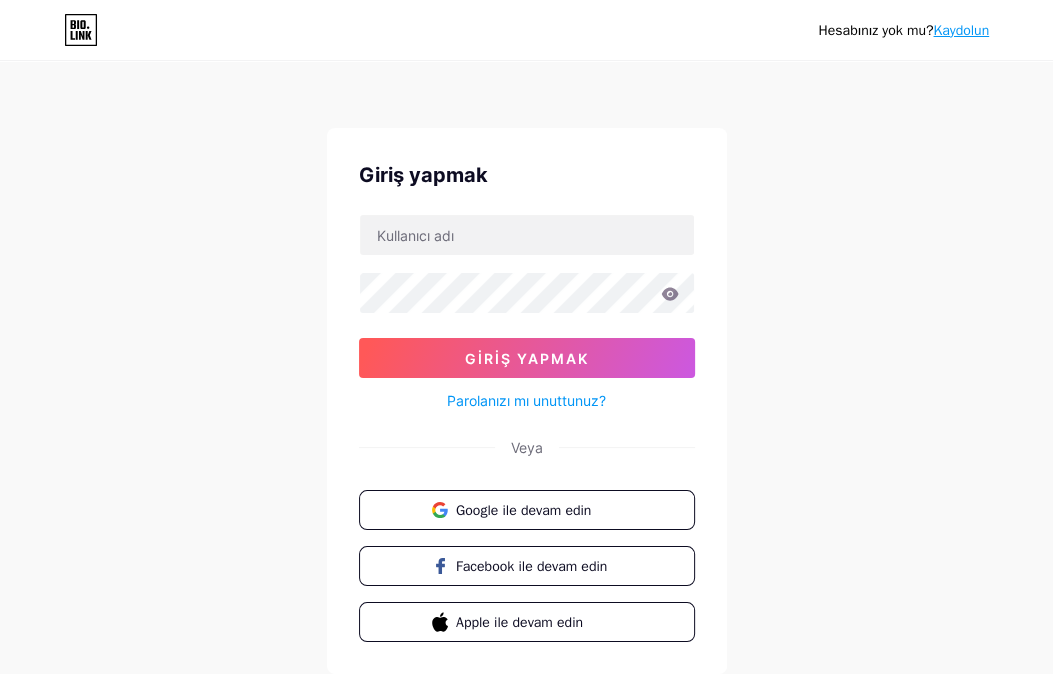 drag, startPoint x: 184, startPoint y: 247, endPoint x: 457, endPoint y: 268, distance: 273.8065 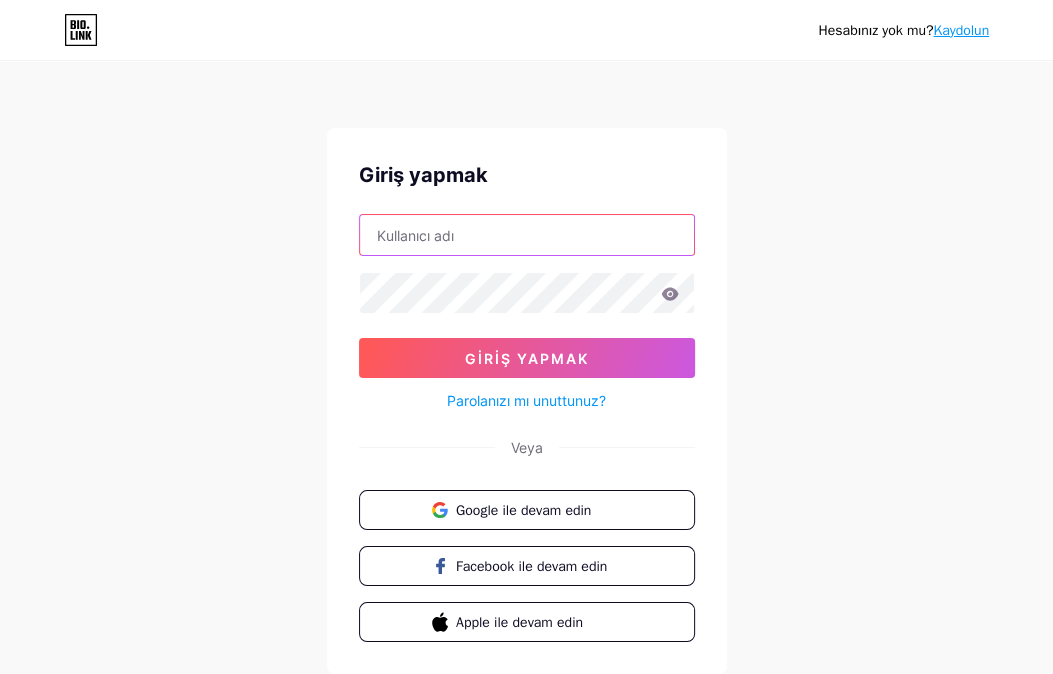 click at bounding box center [527, 235] 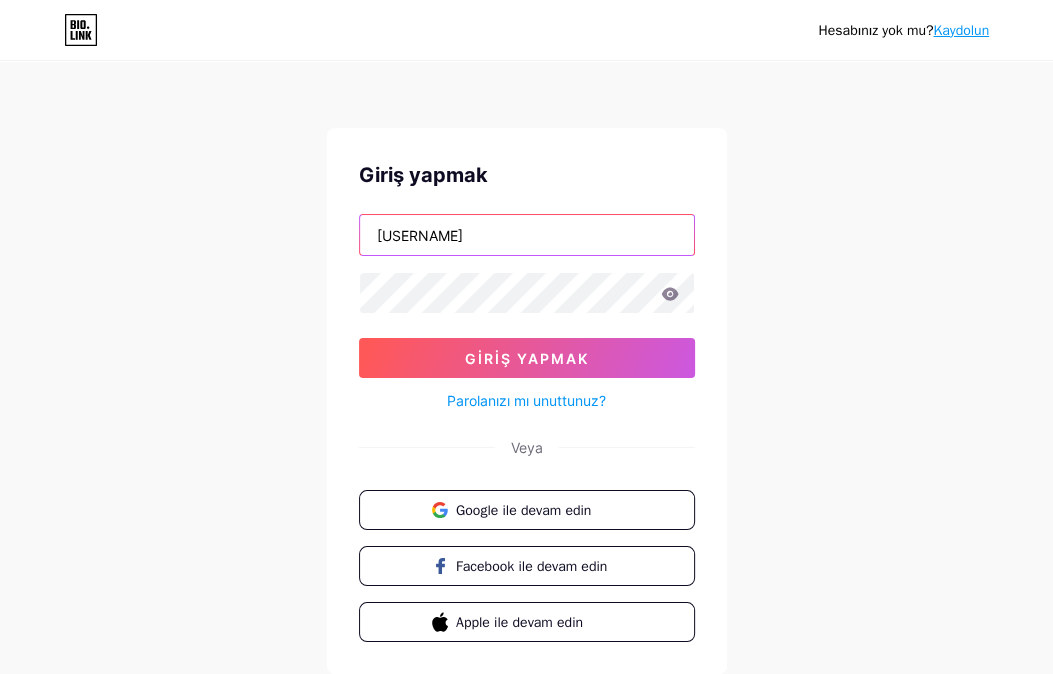 type on "[USERNAME]" 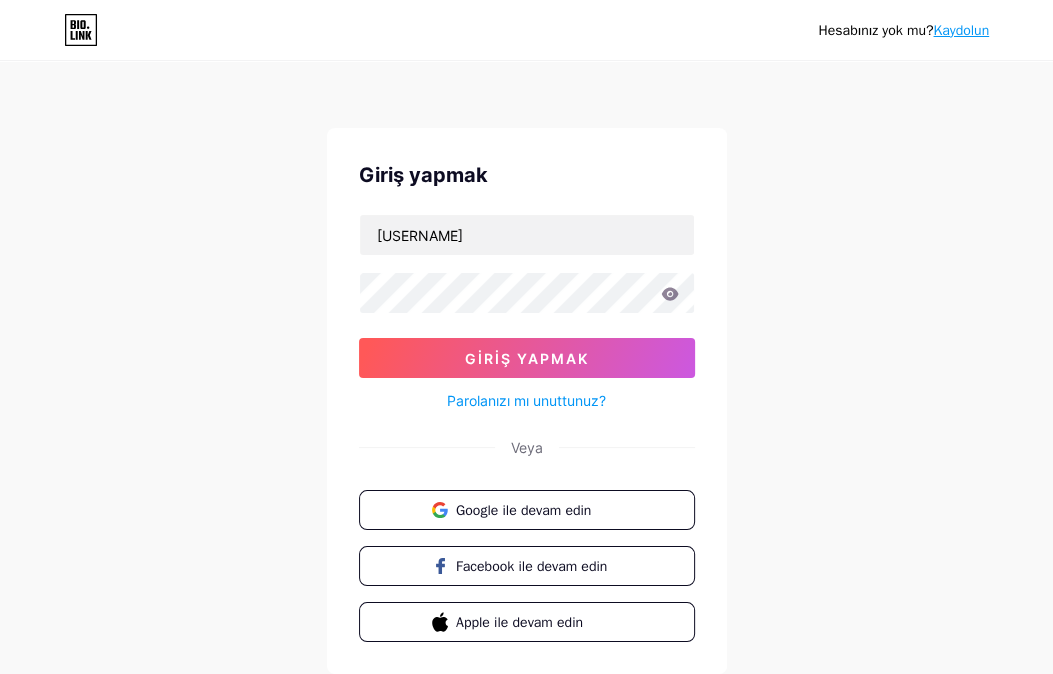 click on "Hesabınız yok mu?  Kaydolun   Giriş yapmak                   Giriş yapmak
Parolanızı mı unuttunuz?
Veya       Google ile devam edin     Facebook ile devam edin
Apple ile devam edin" at bounding box center (526, 369) 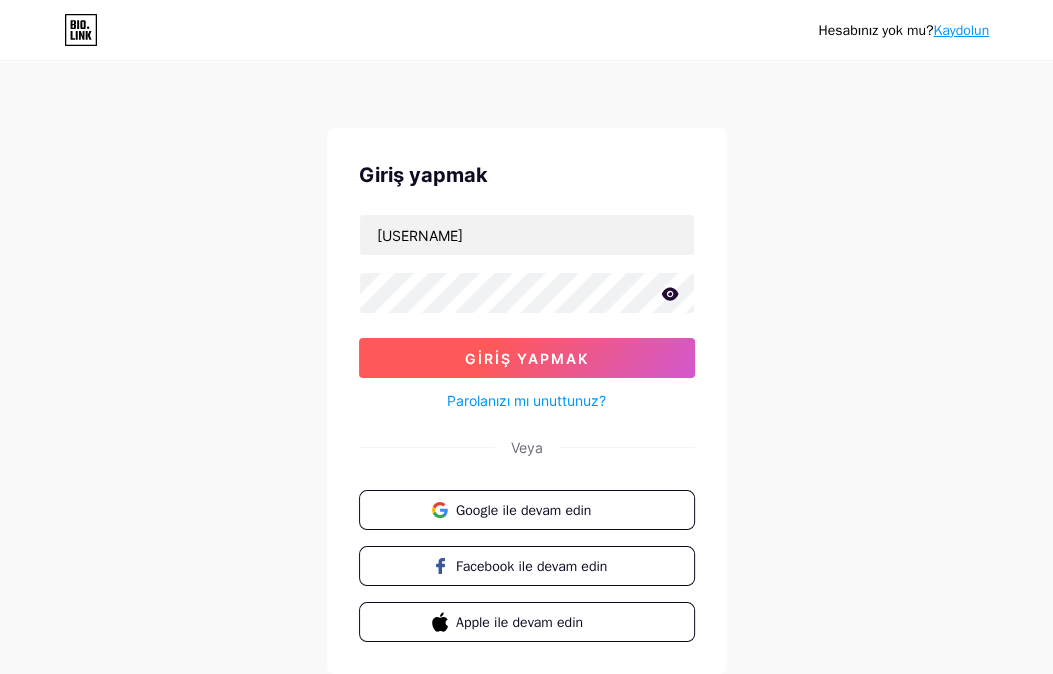 click on "Giriş yapmak" at bounding box center [527, 358] 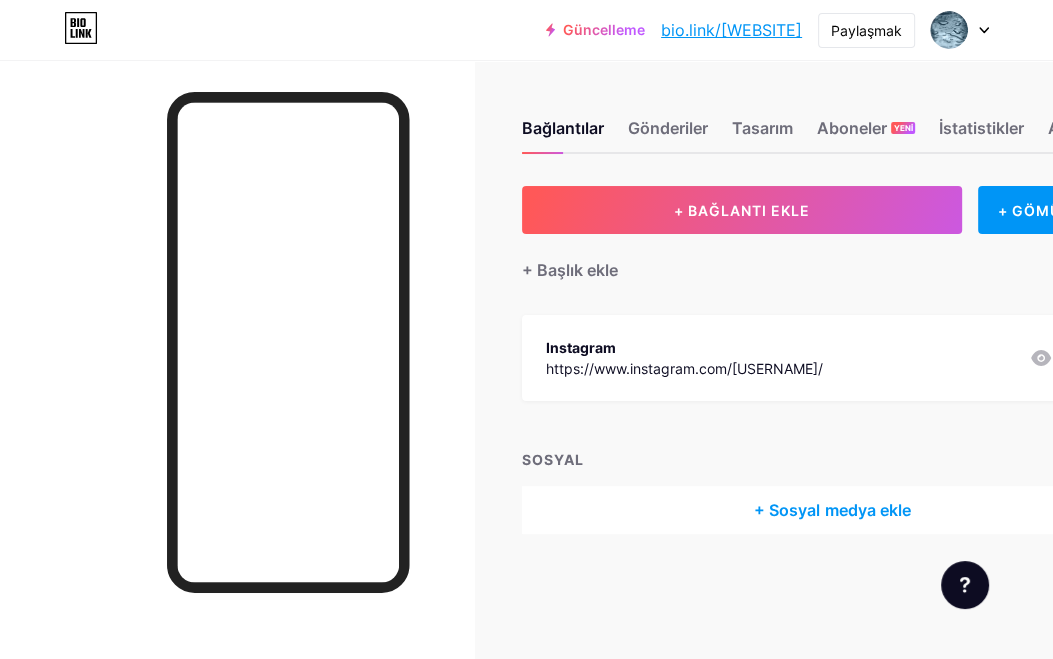 click on "+ BAĞLANTI EKLE     + GÖMÜLÜ EKLE
+ Başlık ekle
Instagram
https://www.instagram.com/[USERNAME]/
0
SOSYAL     + Sosyal medya ekle" at bounding box center (832, 360) 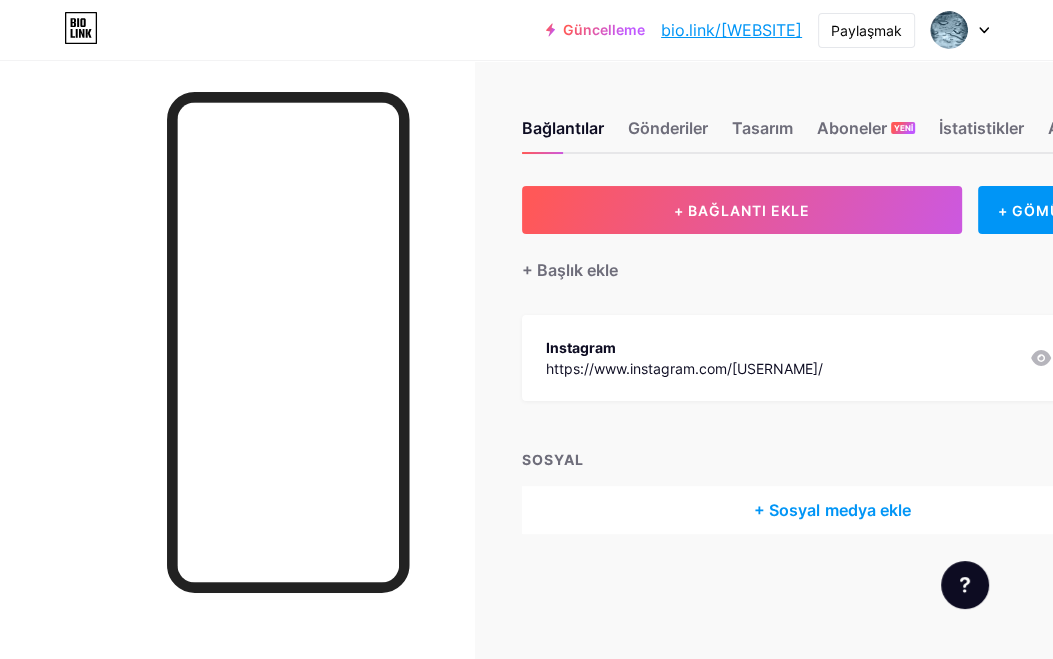 click on "+ Başlık ekle" at bounding box center (832, 258) 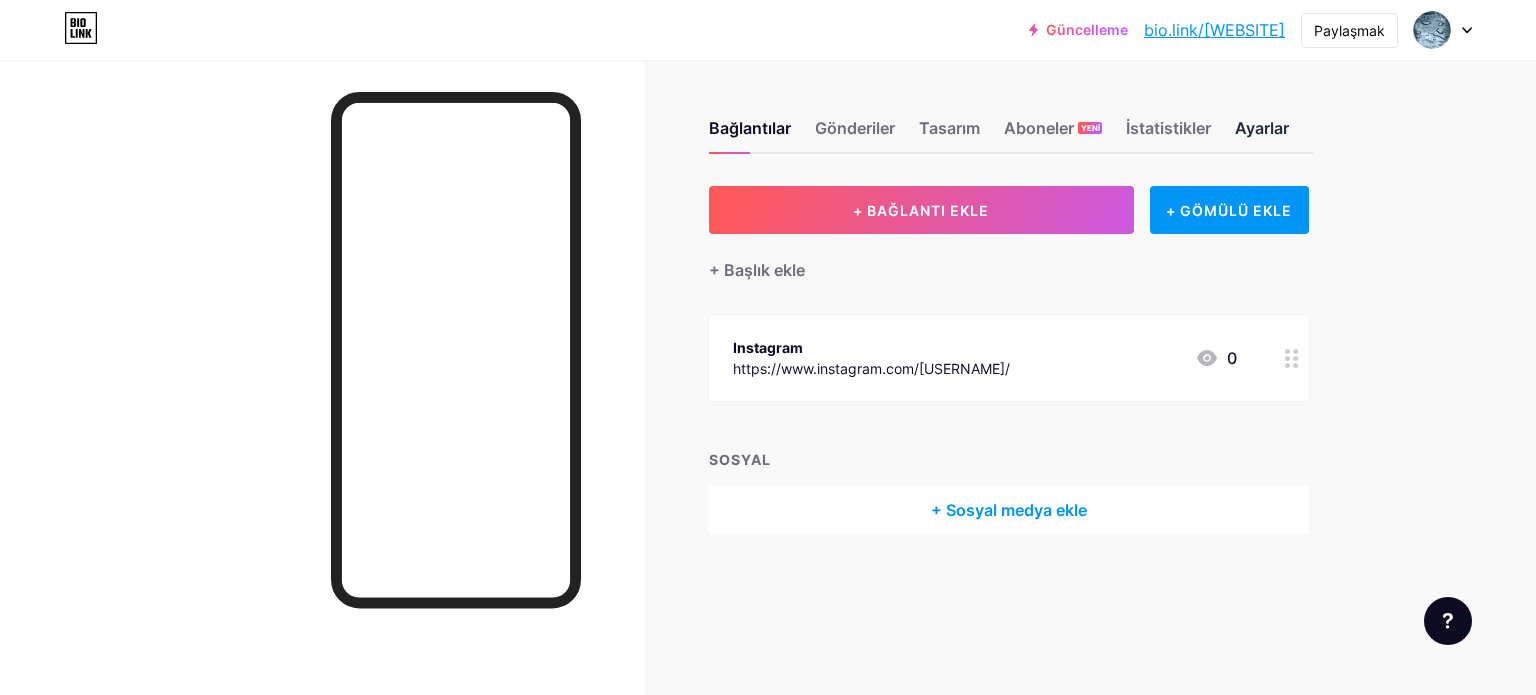 click on "Ayarlar" at bounding box center (1262, 128) 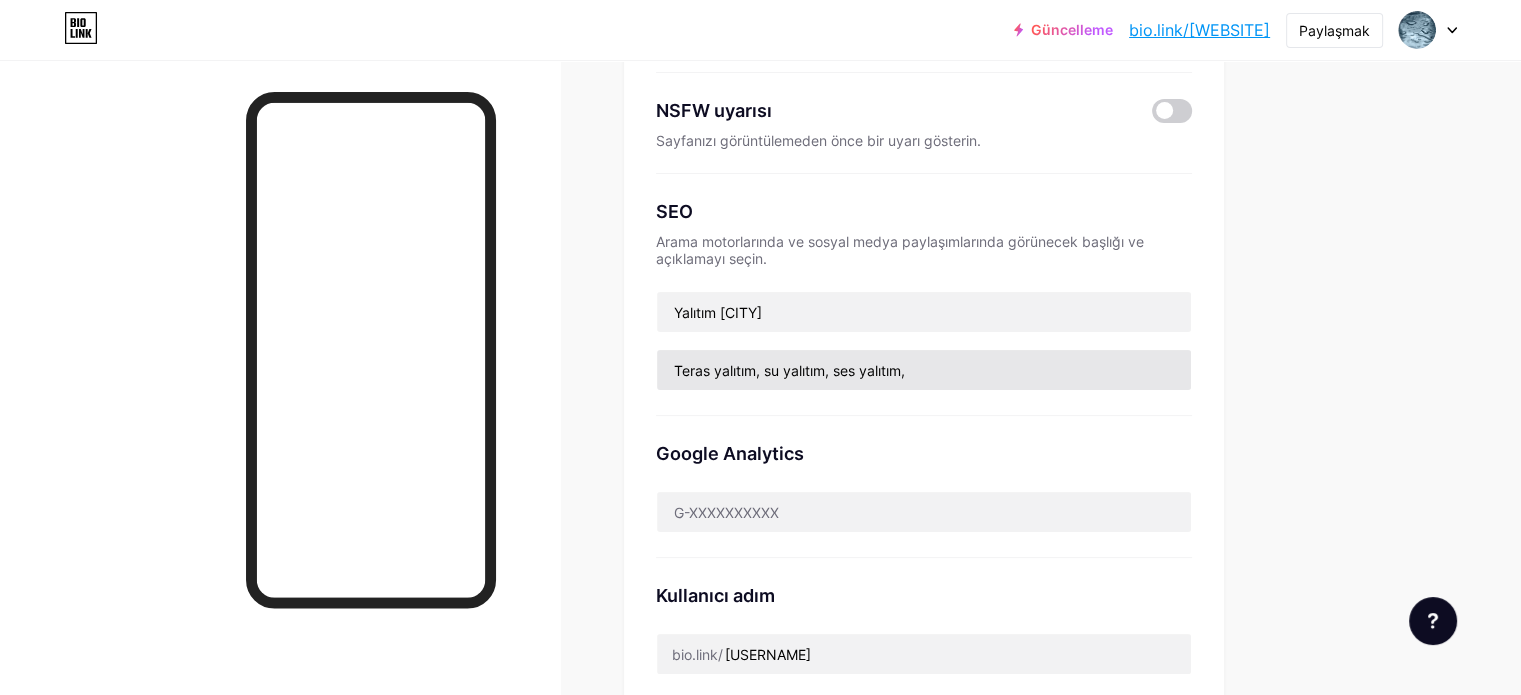 scroll, scrollTop: 0, scrollLeft: 0, axis: both 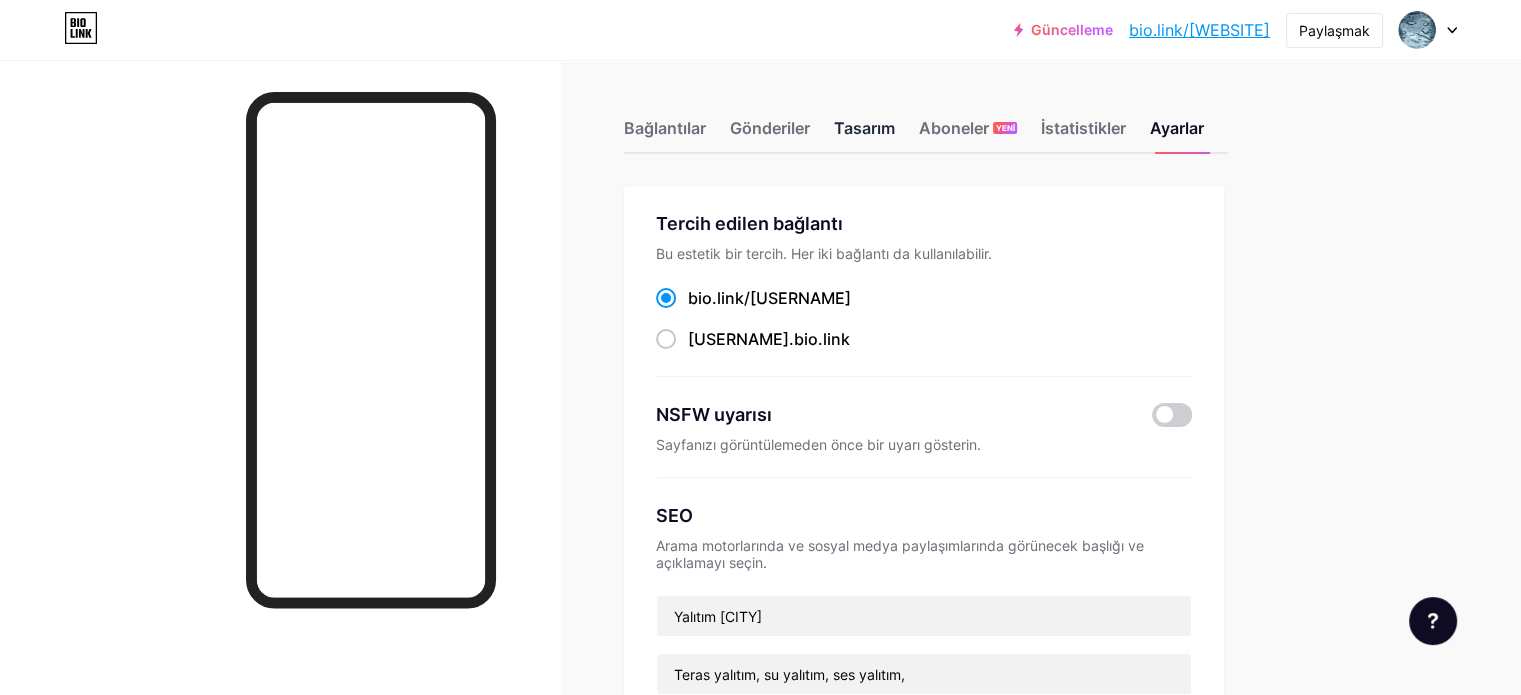 click on "Tasarım" at bounding box center (864, 128) 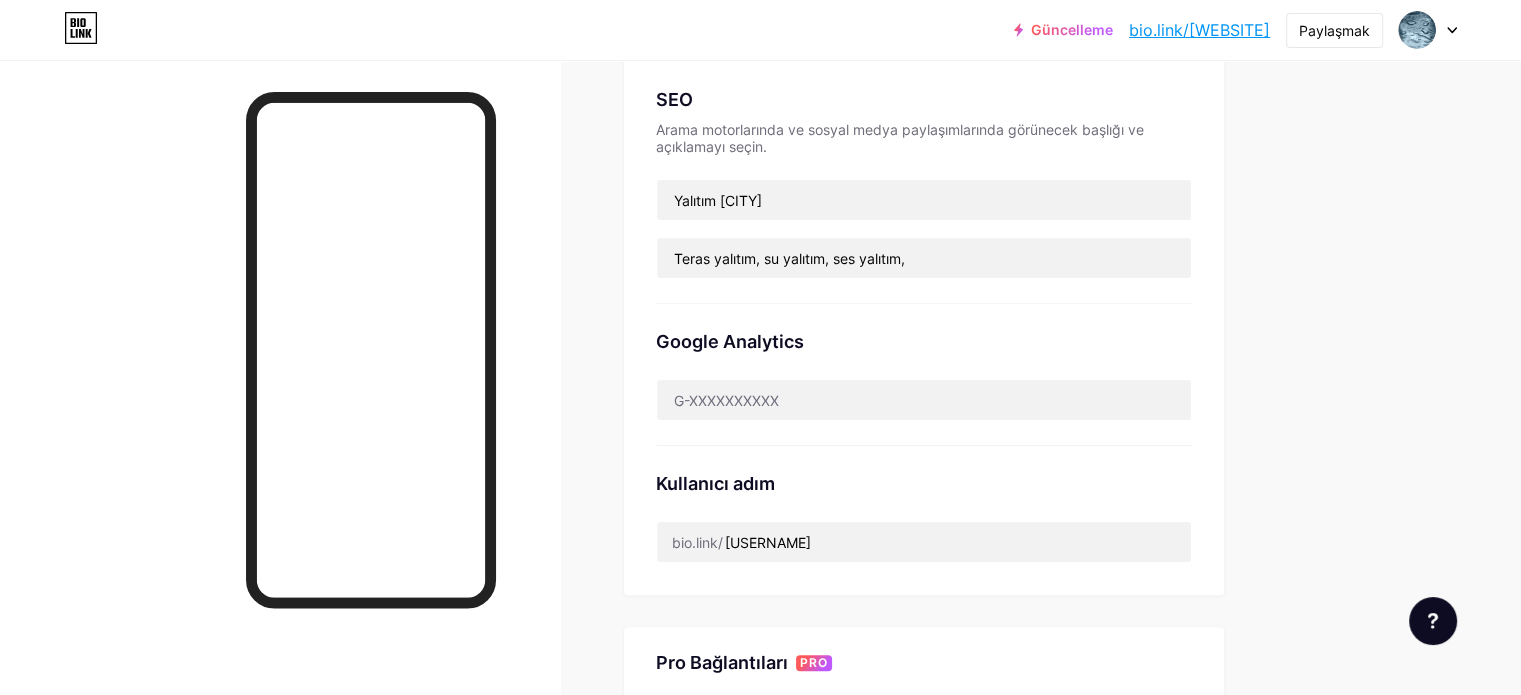 scroll, scrollTop: 600, scrollLeft: 0, axis: vertical 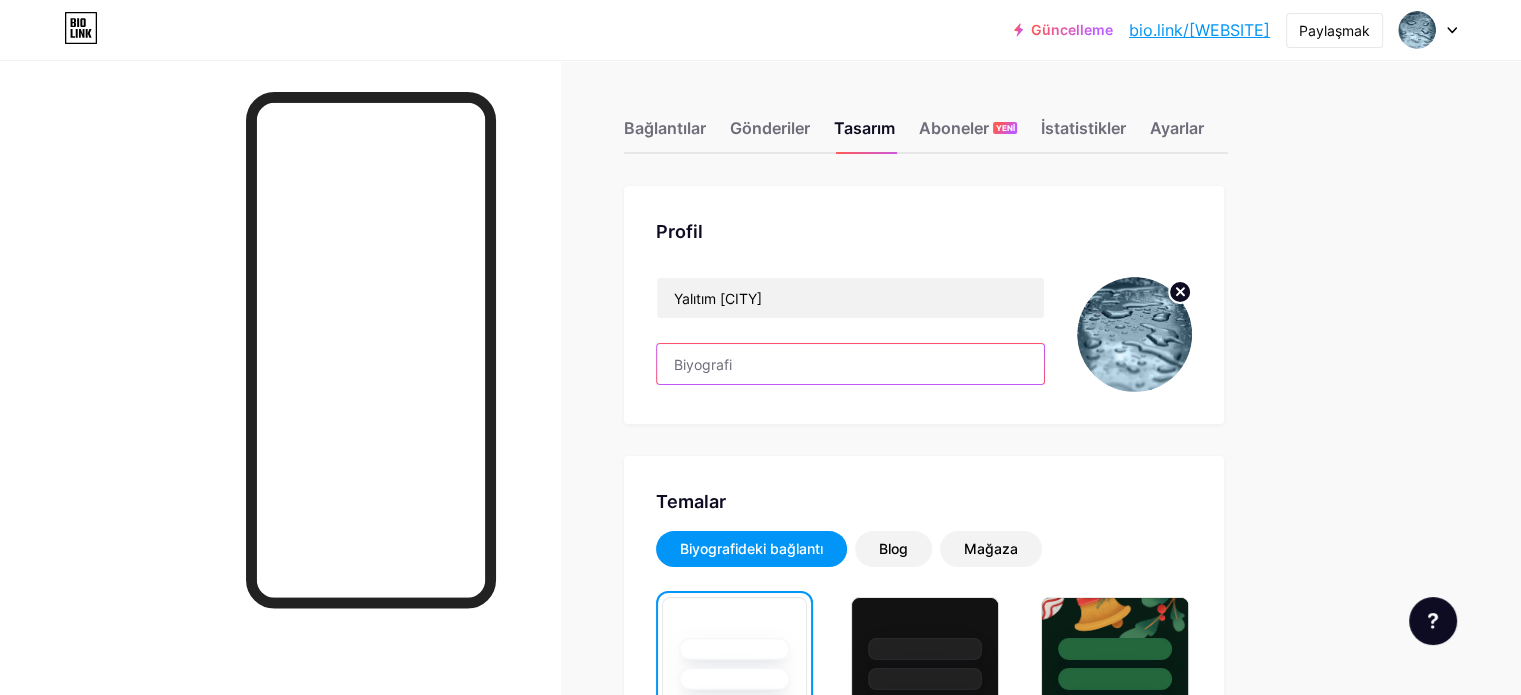 click at bounding box center [850, 364] 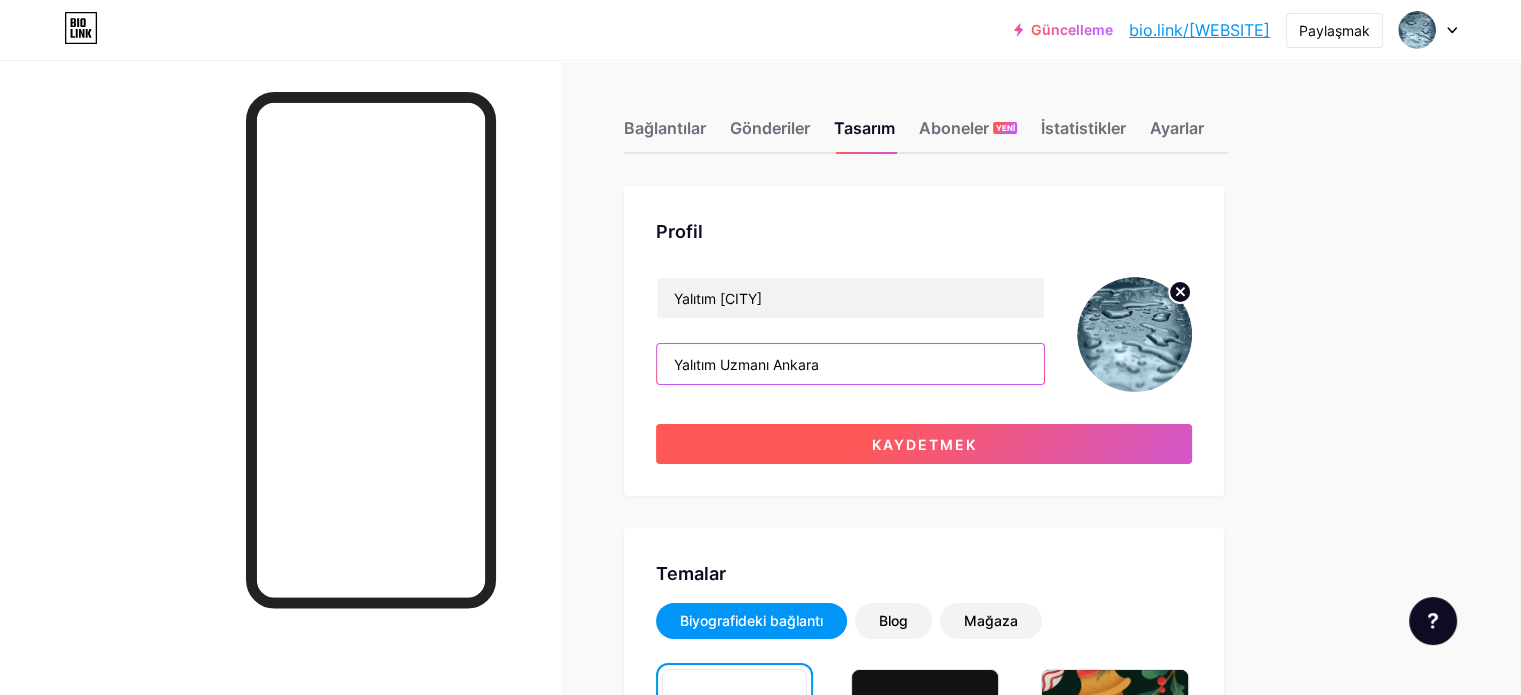 type on "Yalıtım Uzmanı Ankara" 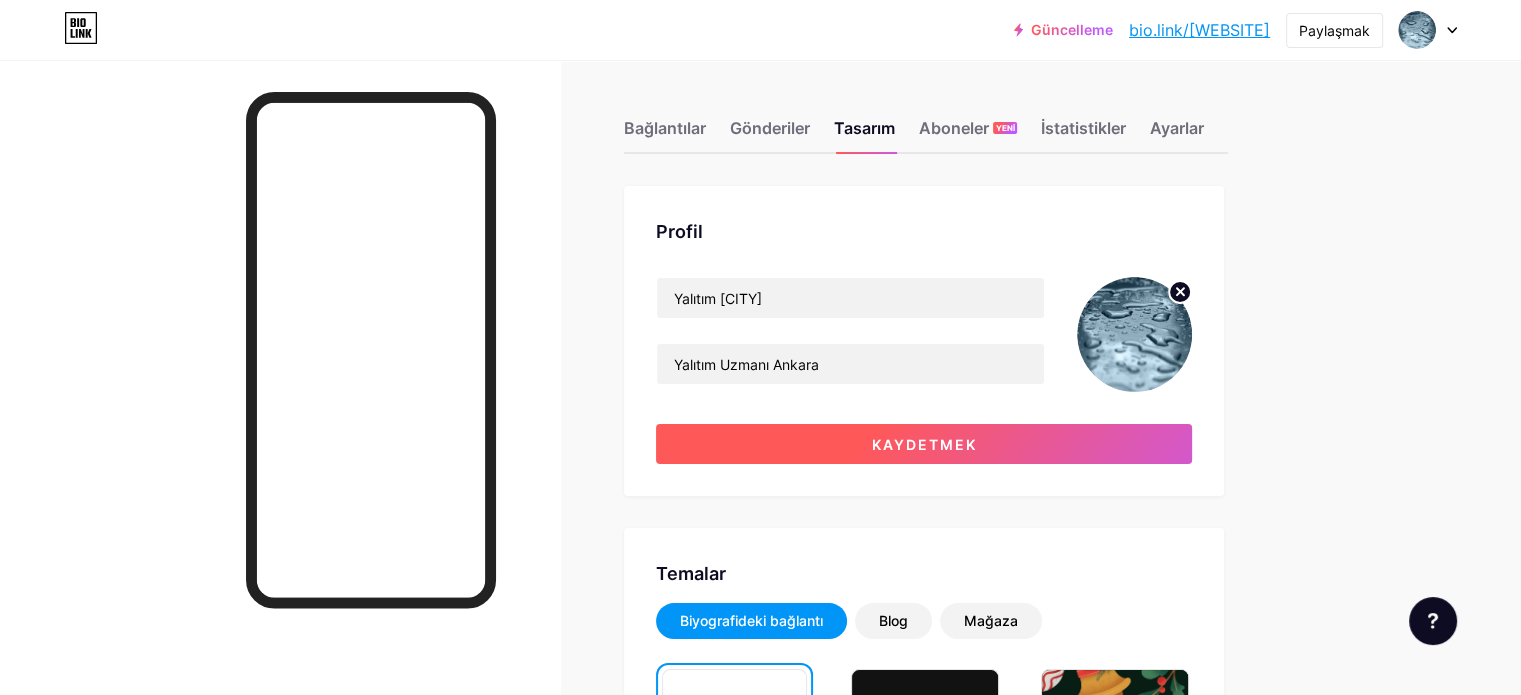 click on "Kaydetmek" at bounding box center (924, 444) 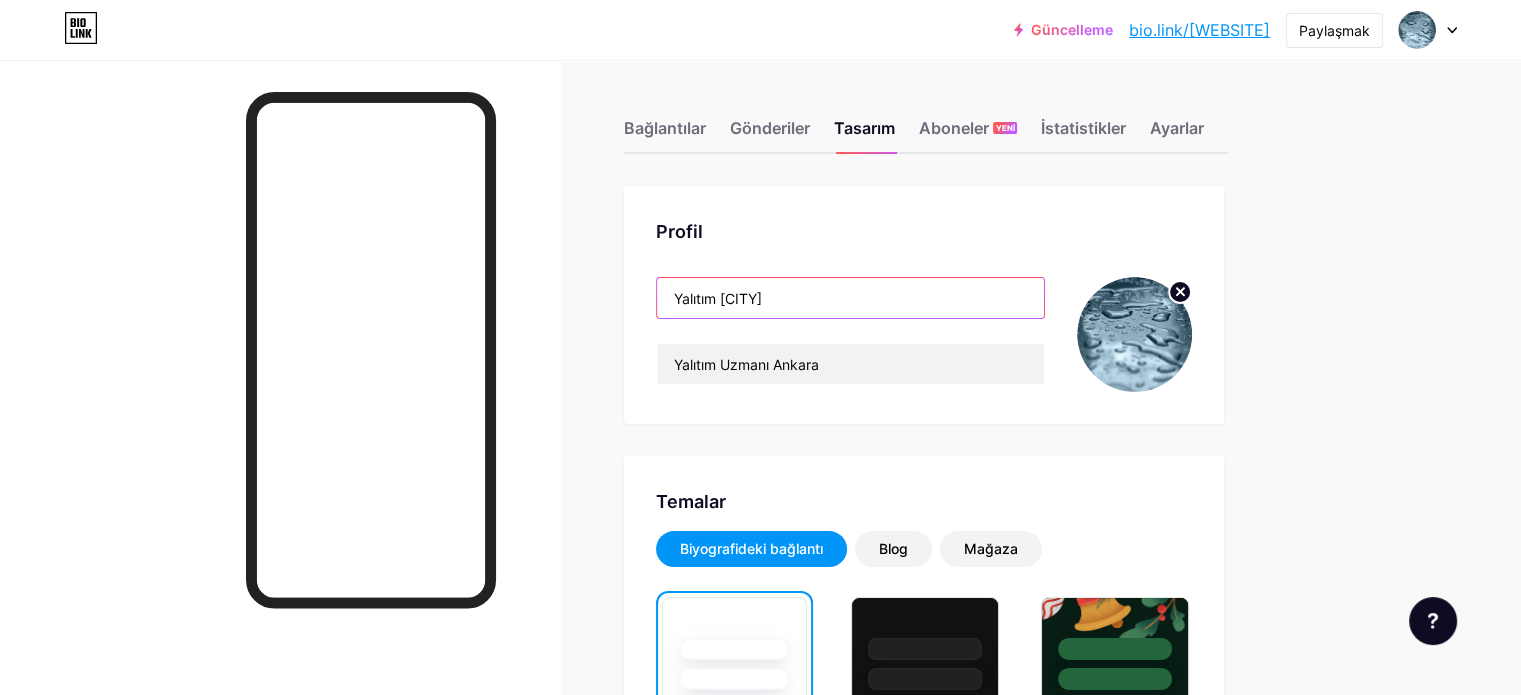 click on "Yalıtım [CITY]" at bounding box center (850, 298) 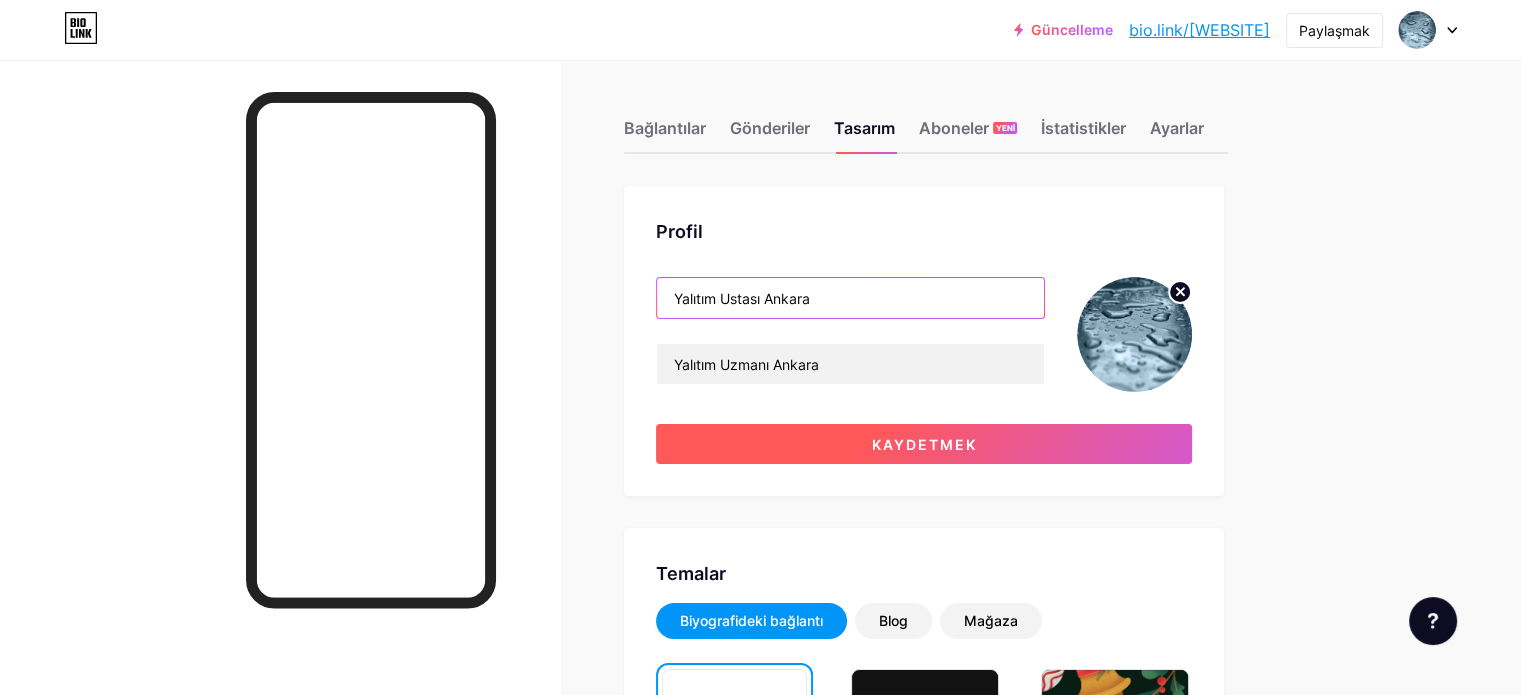 type on "Yalıtım Ustası Ankara" 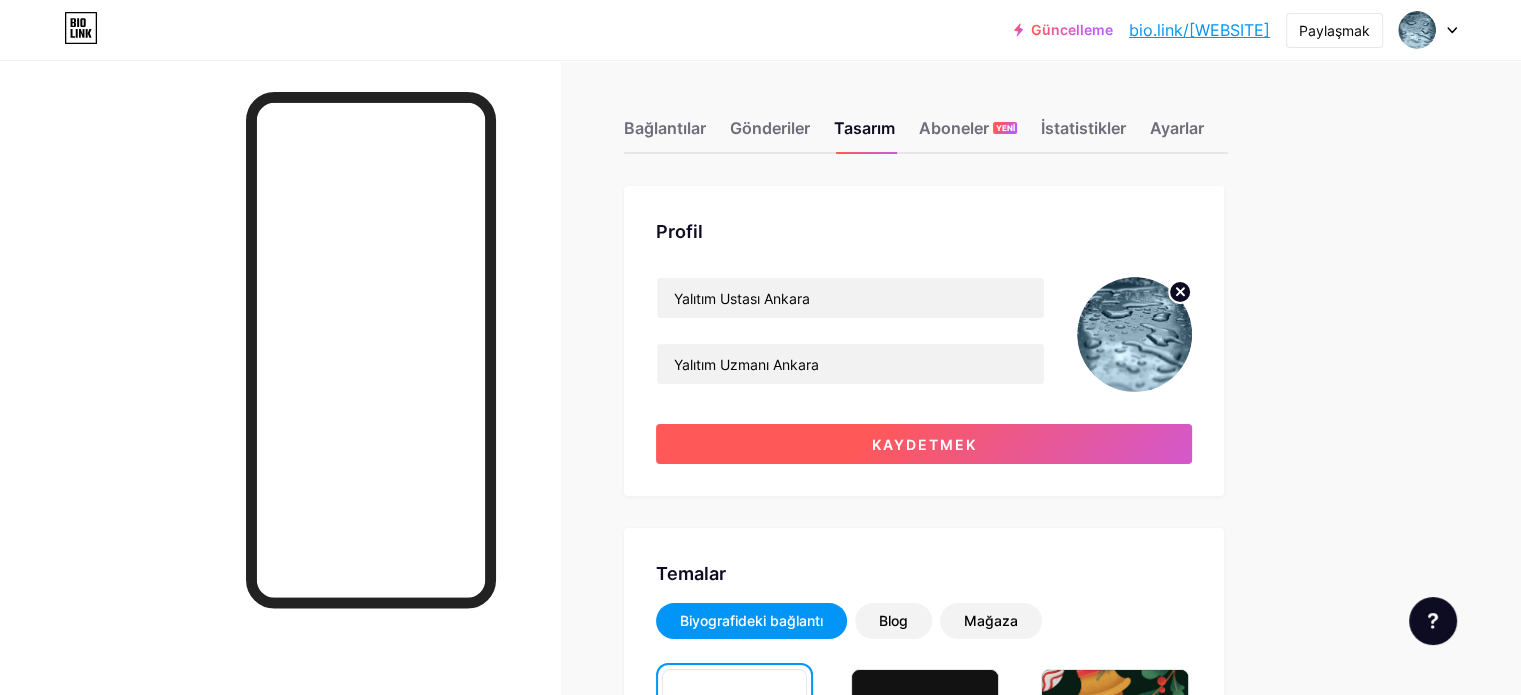 click on "Kaydetmek" at bounding box center [924, 444] 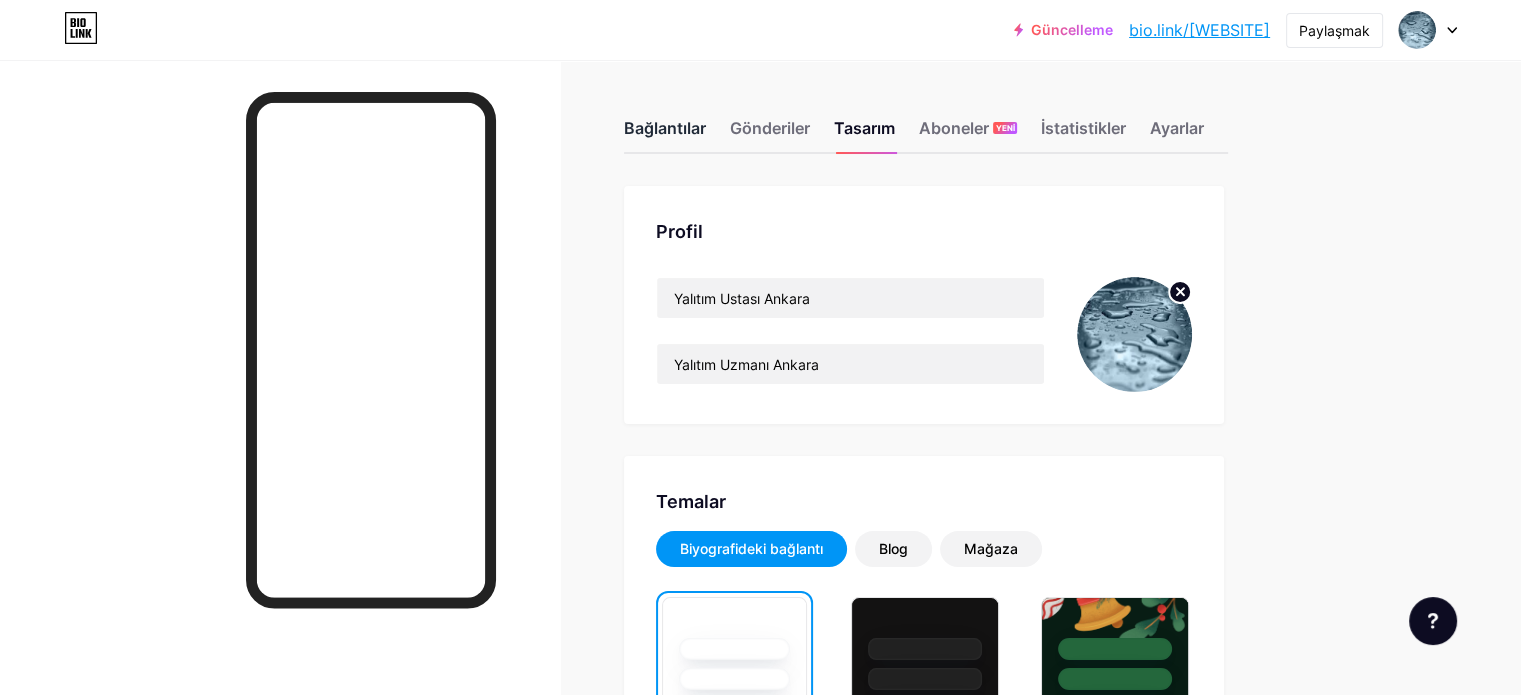 click on "Bağlantılar" at bounding box center (665, 128) 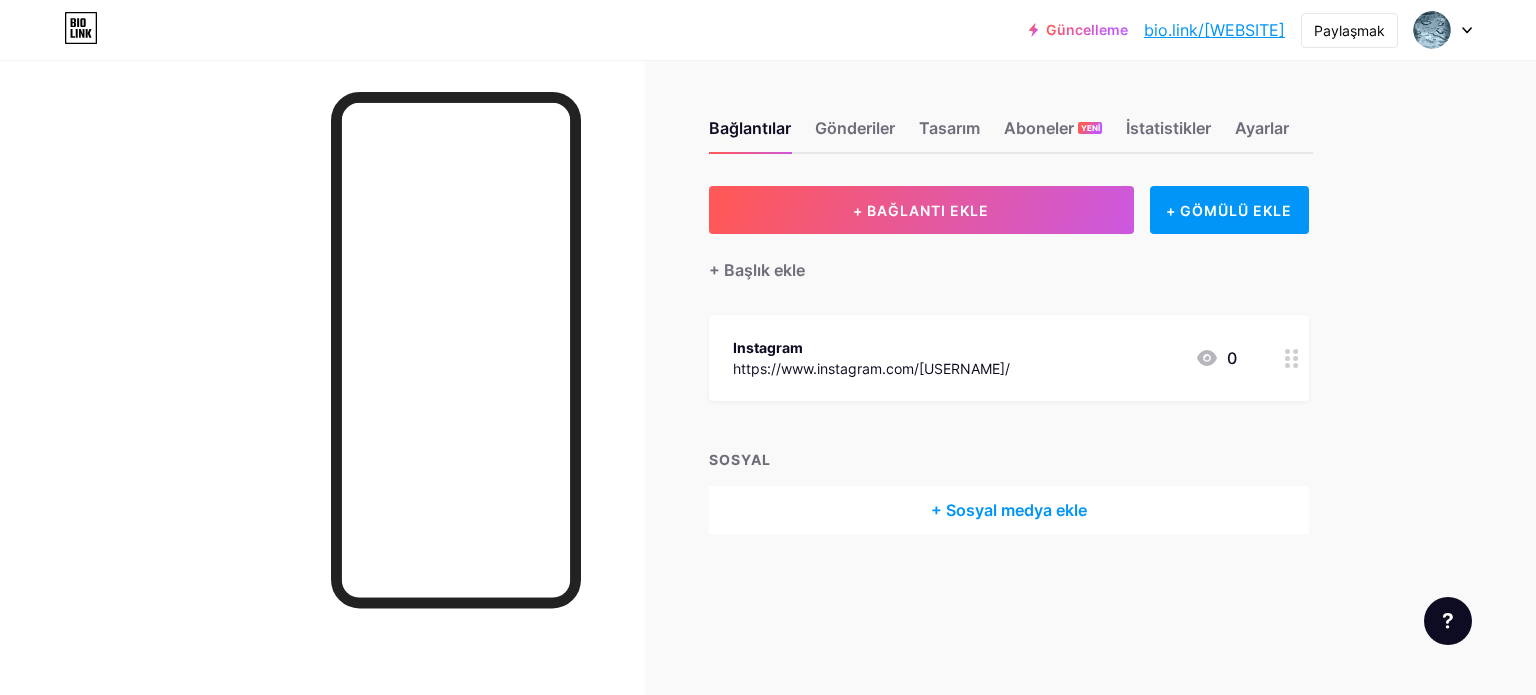 click on "Bağlantılar
Gönderiler
Tasarım
Aboneler
YENİ
İstatistikler
Ayarlar       + BAĞLANTI EKLE     + GÖMÜLÜ EKLE
+ Başlık ekle
Instagram
https://www.instagram.com/[USERNAME]/
0
SOSYAL     + Sosyal medya ekle                       Özellik istekleri             Yardım merkezi         Destek ekibiyle iletişime geçin" at bounding box center (698, 347) 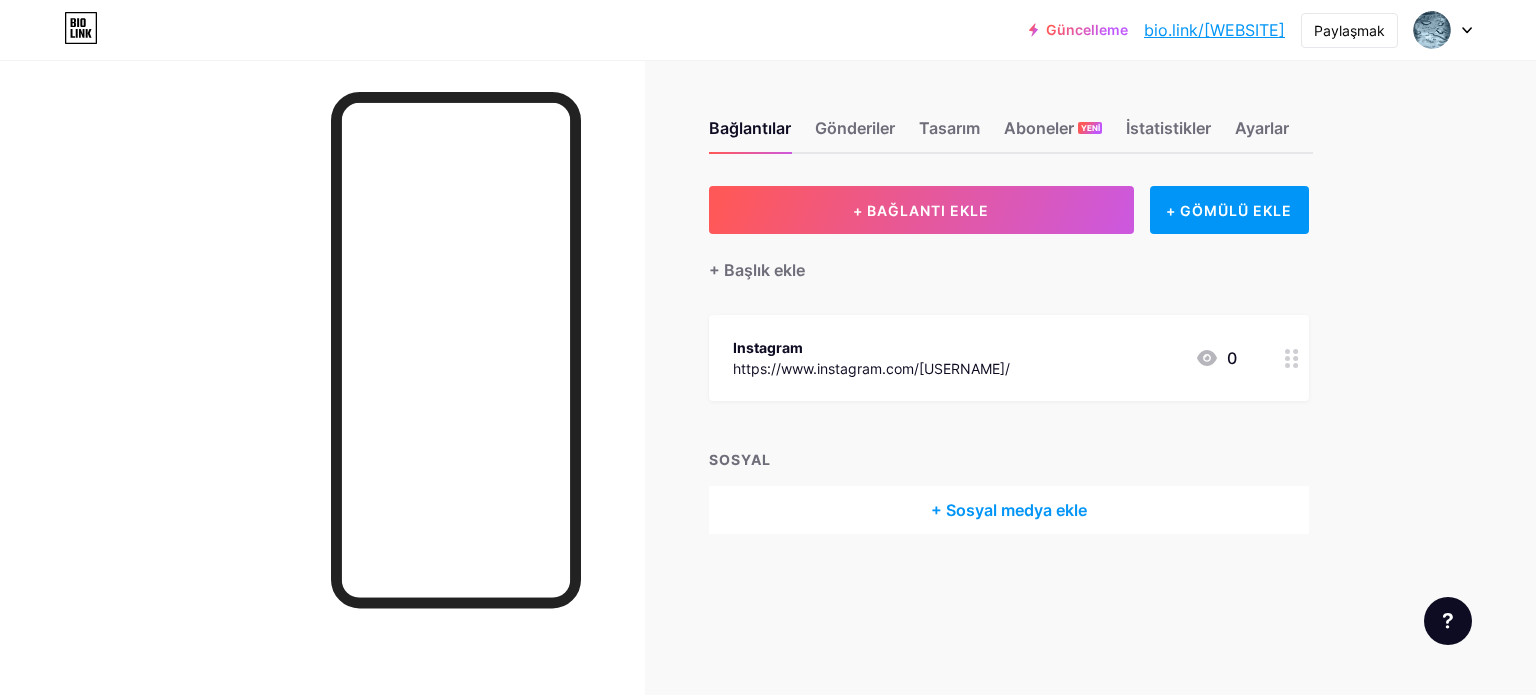 click on "Bağlantılar
Gönderiler
Tasarım
Aboneler
YENİ
İstatistikler
Ayarlar       + BAĞLANTI EKLE     + GÖMÜLÜ EKLE
+ Başlık ekle
Instagram
https://www.instagram.com/[USERNAME]/
0
SOSYAL     + Sosyal medya ekle                       Özellik istekleri             Yardım merkezi         Destek ekibiyle iletişime geçin" at bounding box center [698, 347] 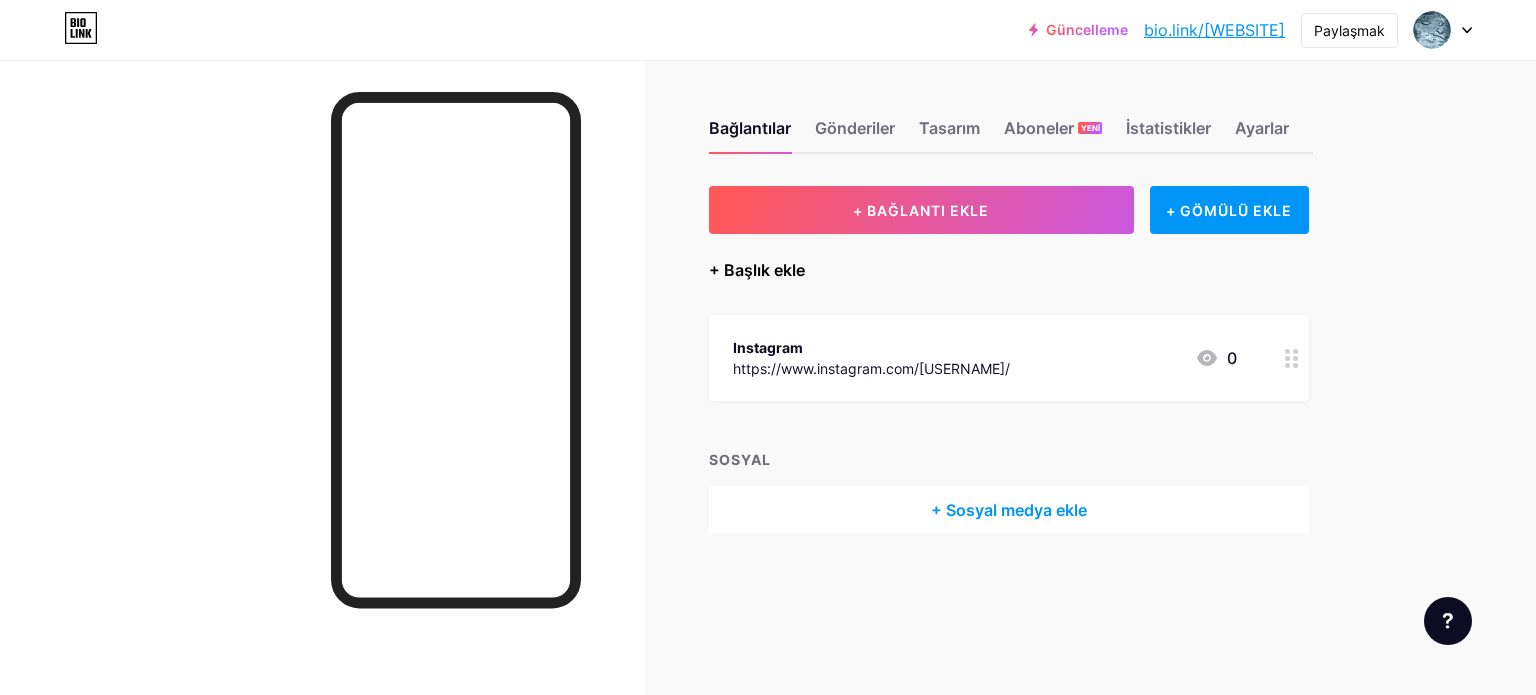 click on "+ Başlık ekle" at bounding box center [757, 270] 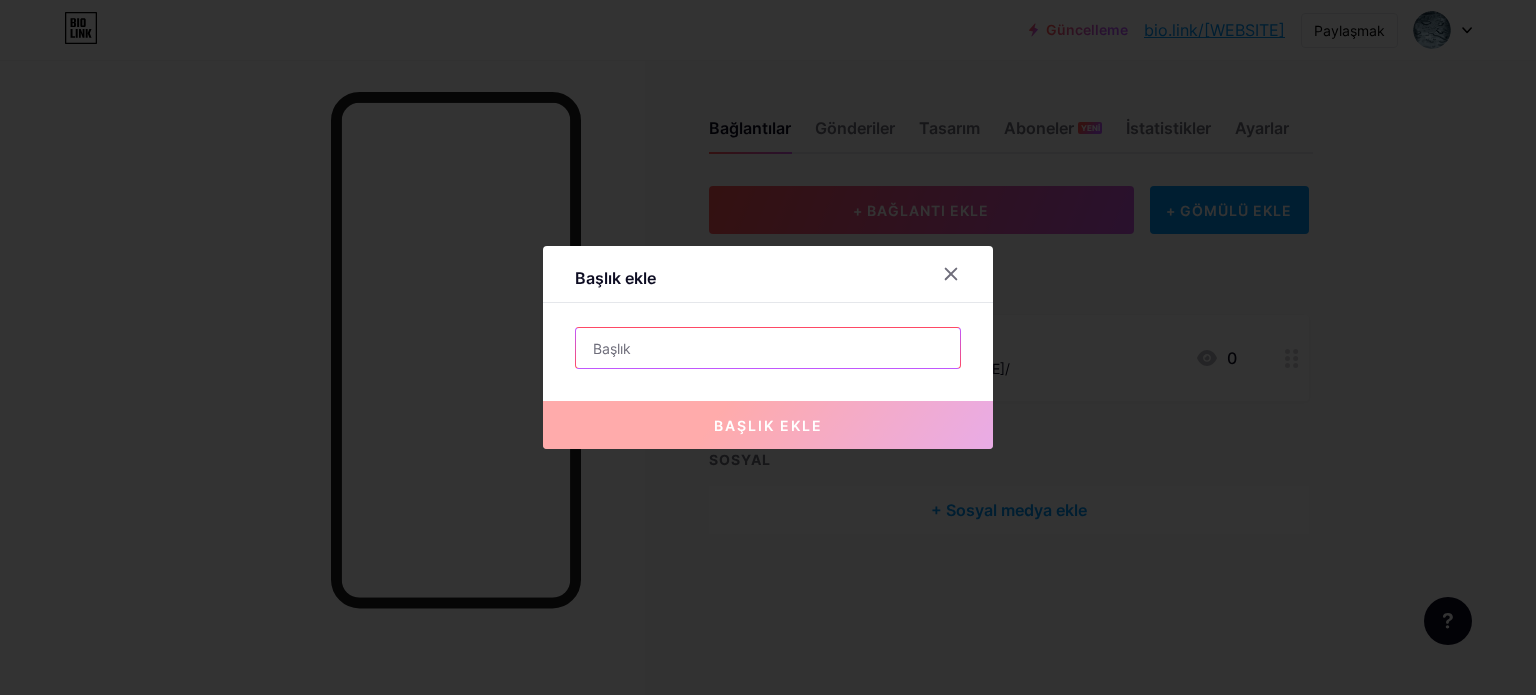 click at bounding box center [768, 348] 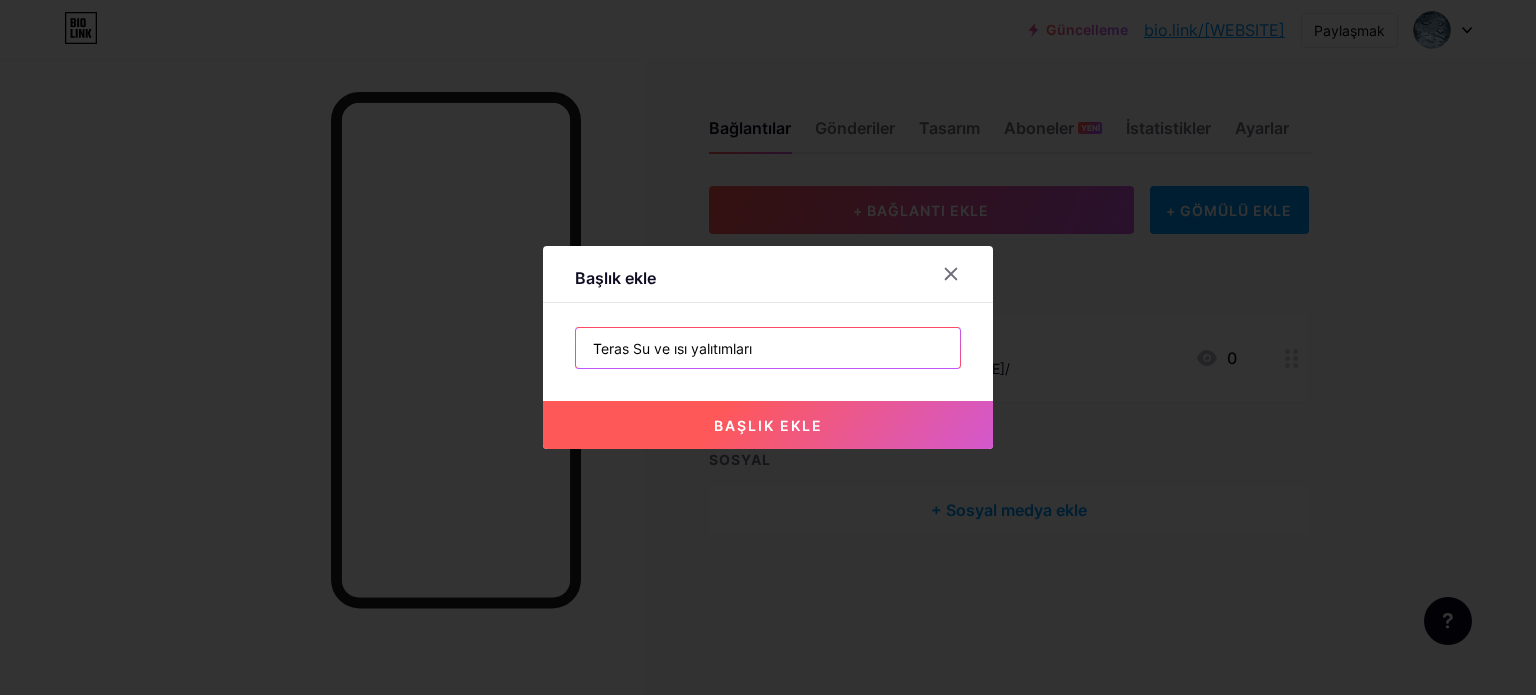type on "Teras Su ve ısı yalıtımları" 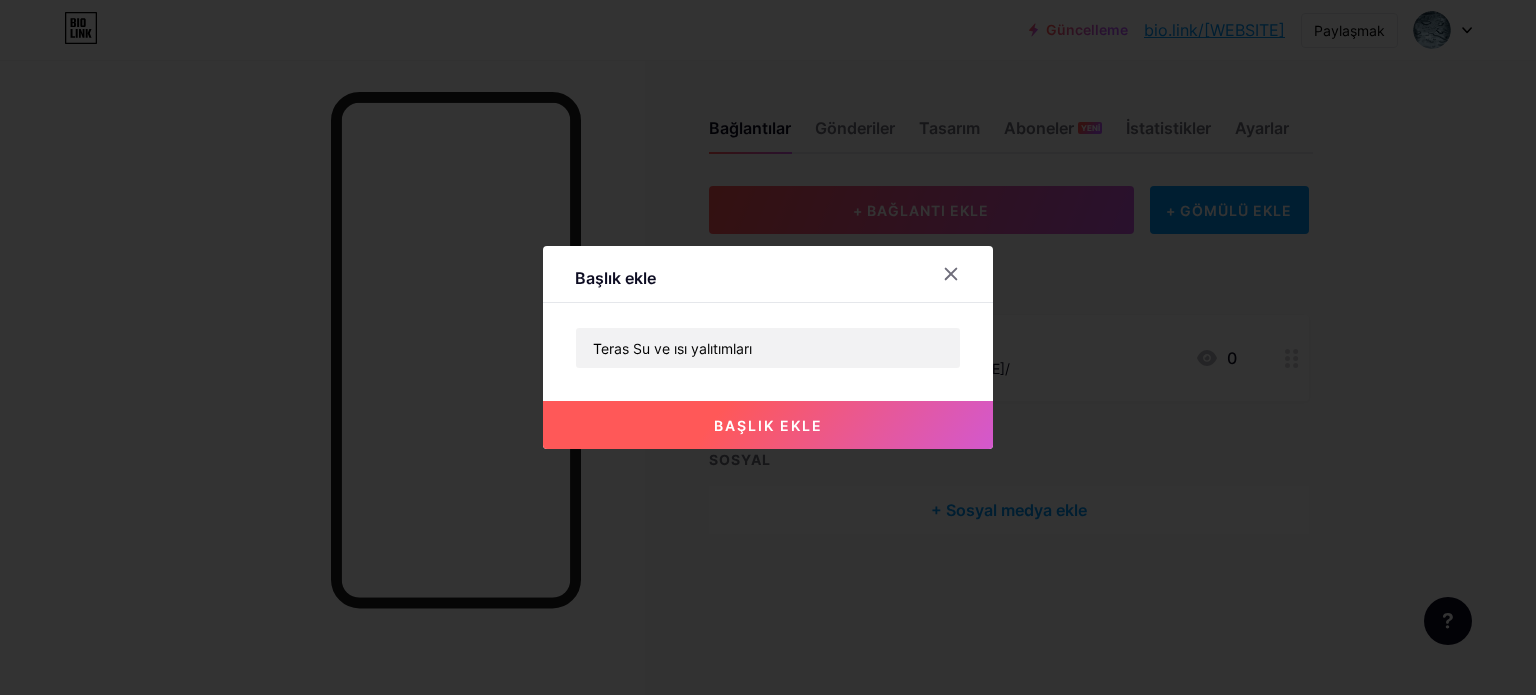 click on "başlık ekle" at bounding box center (768, 425) 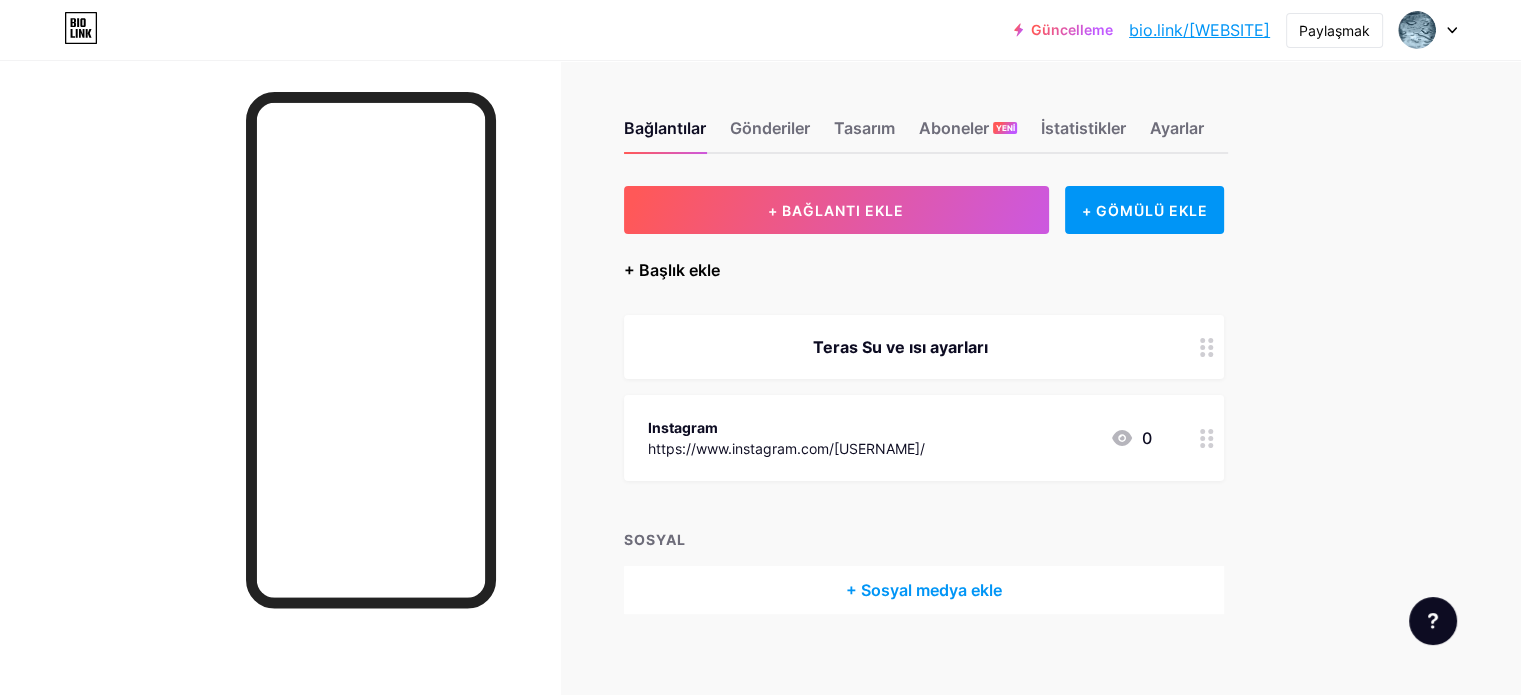 click on "+ Başlık ekle" at bounding box center (672, 270) 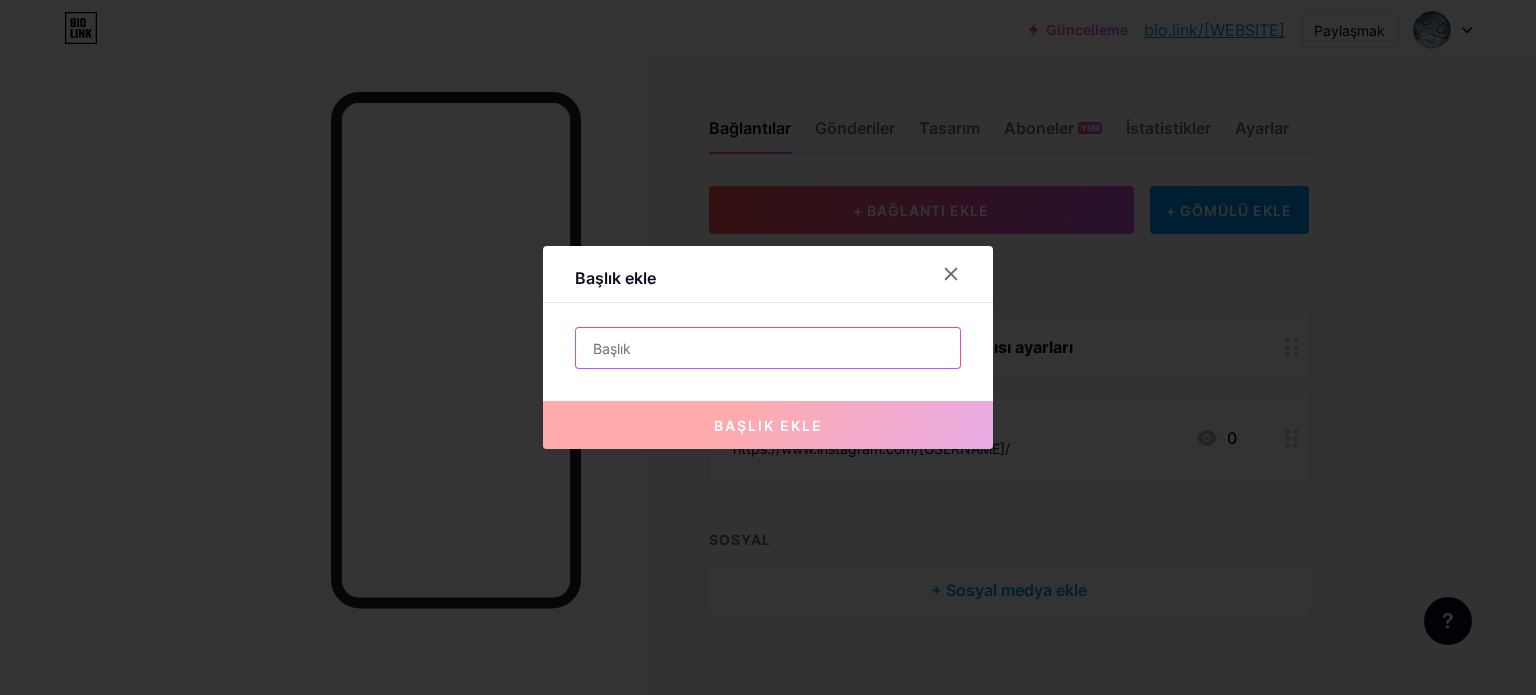 click at bounding box center (768, 348) 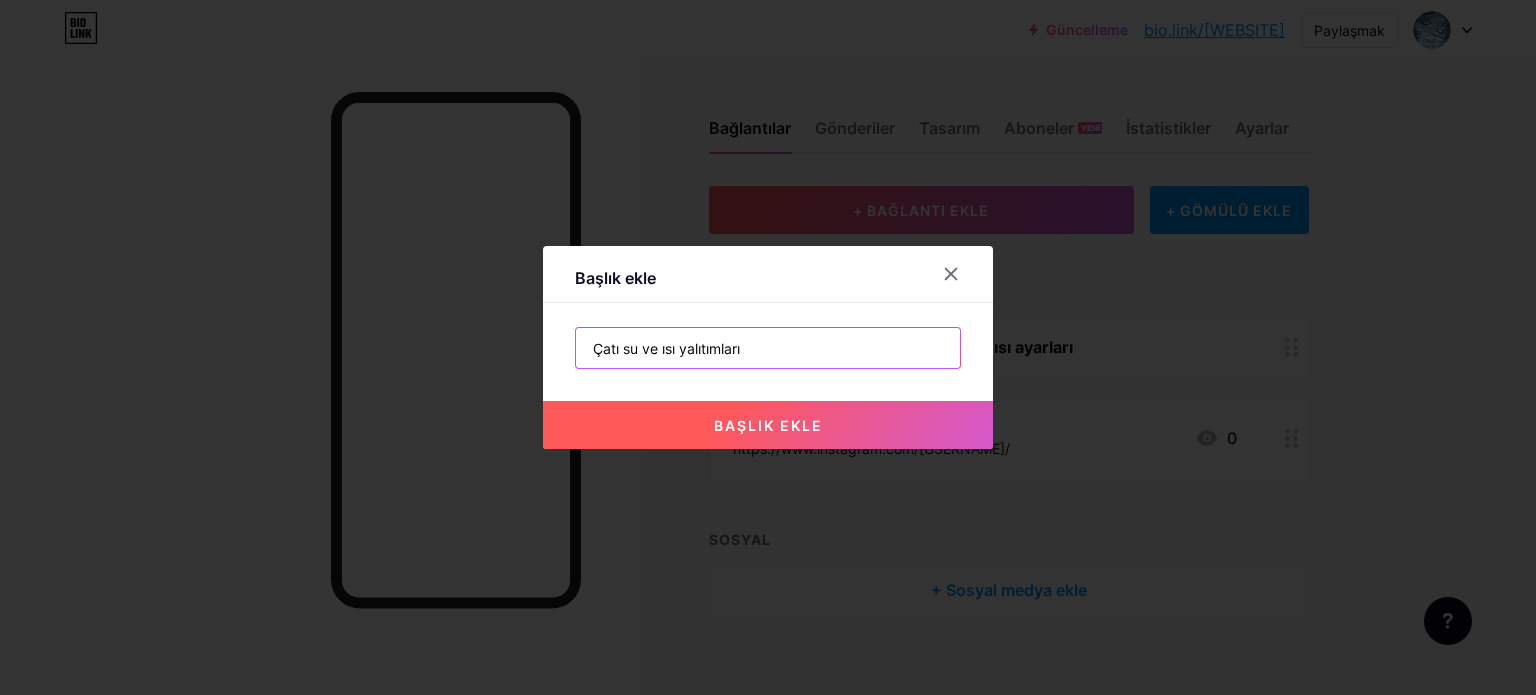 type on "Çatı su ve ısı yalıtımları" 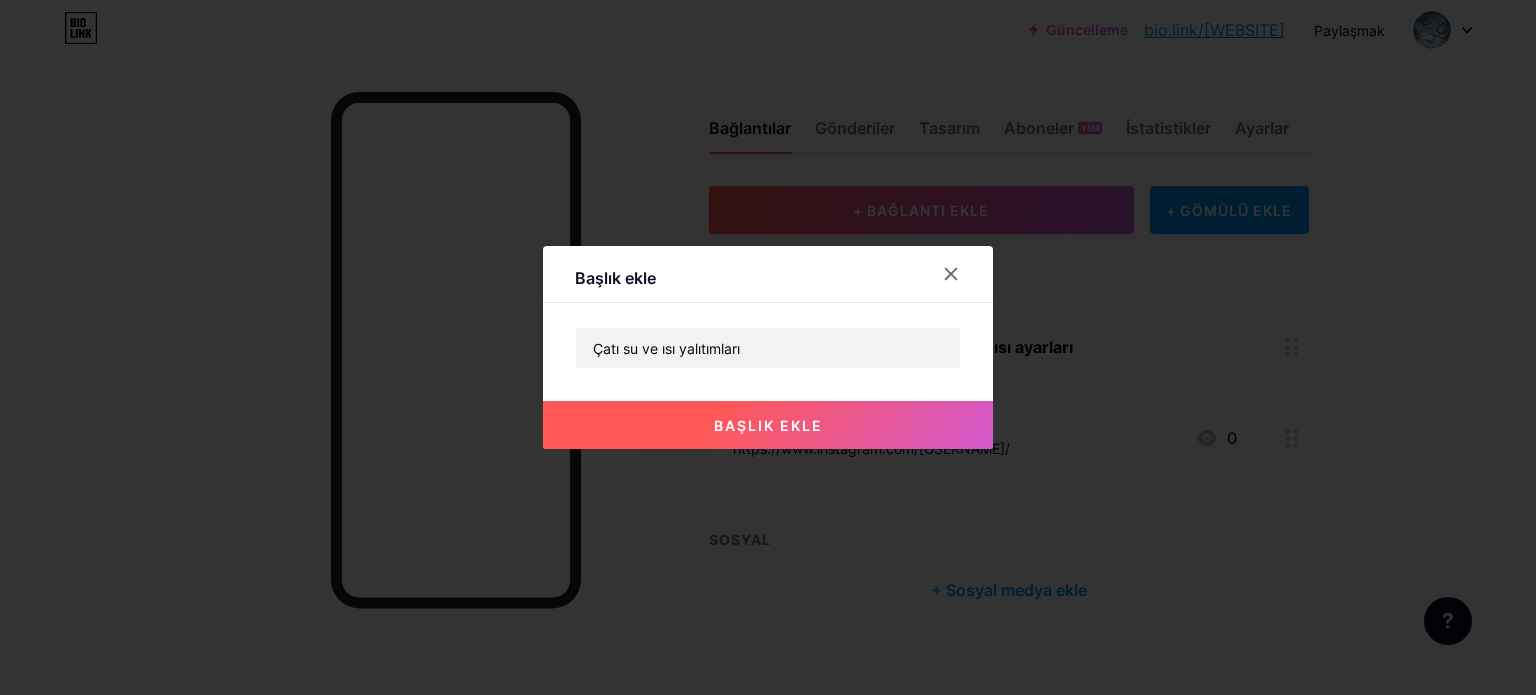 click on "başlık ekle" at bounding box center [768, 425] 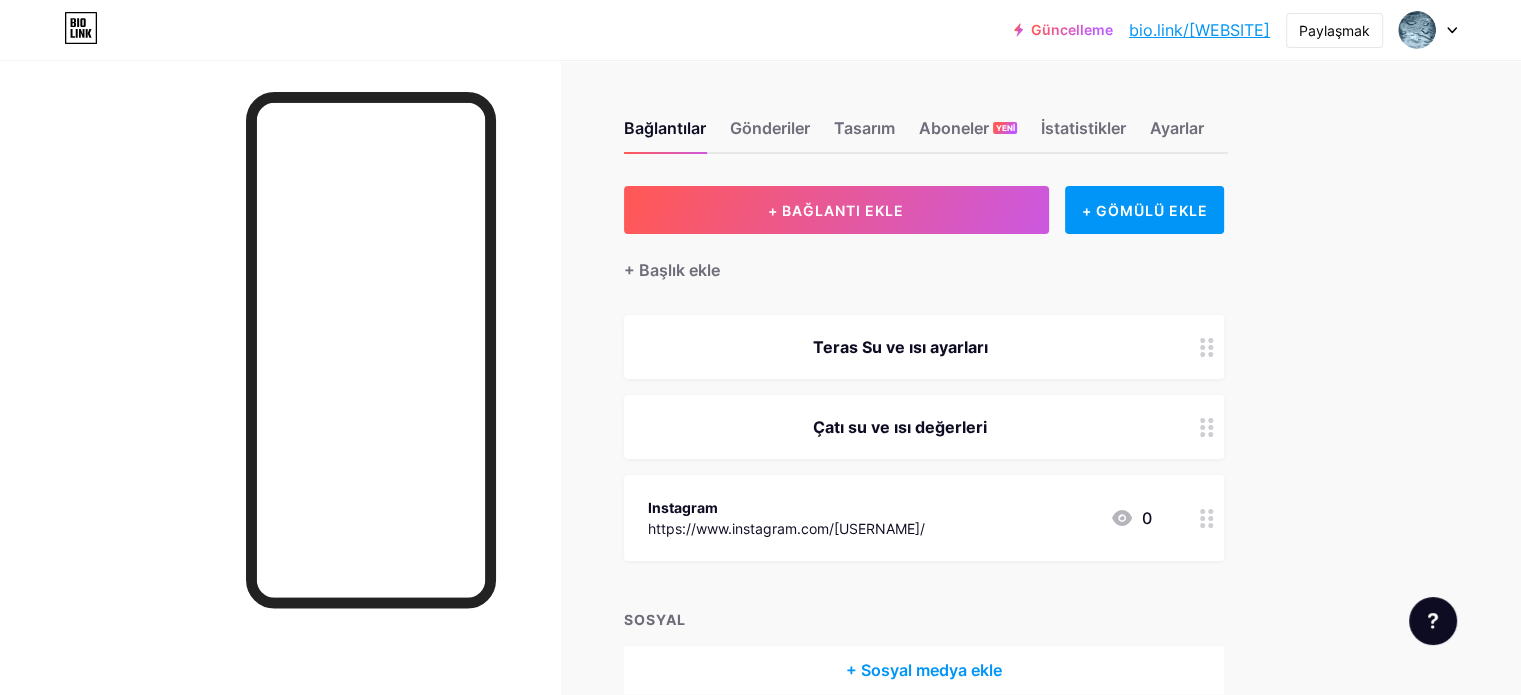 click on "Bağlantılar
Gönderiler
Tasarım
Aboneler
YENİ
İstatistikler
Ayarlar       + BAĞLANTI EKLE     + GÖMÜLÜ EKLE
+ Başlık ekle
Teras Su ve ısı ayarları
Çatı su ve ısı değerleri
Instagram
https://www.instagram.com/[USERNAME]/
0
SOSYAL     + Sosyal medya ekle                       Özellik istekleri             Yardım merkezi         Destek ekibiyle iletişime geçin" at bounding box center [656, 427] 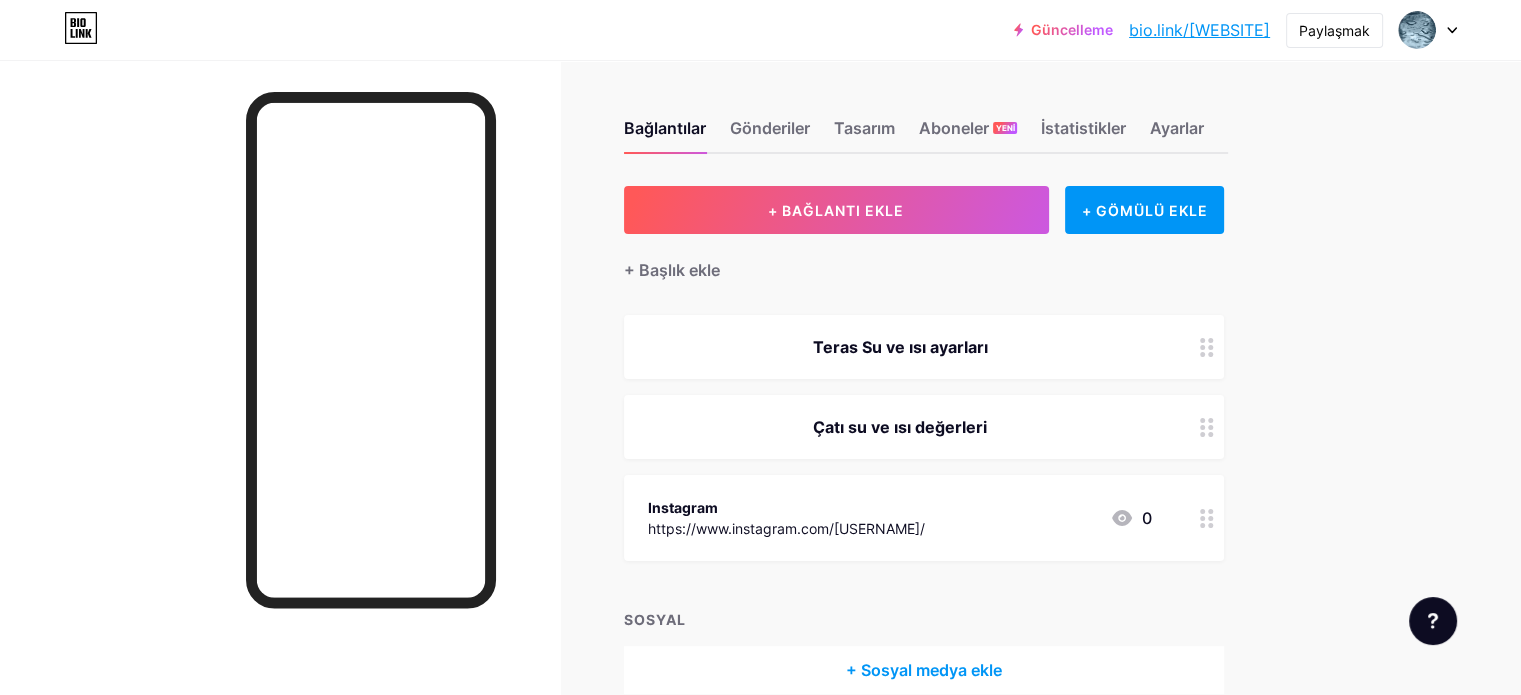 click on "Bağlantılar
Gönderiler
Tasarım
Aboneler
YENİ
İstatistikler
Ayarlar       + BAĞLANTI EKLE     + GÖMÜLÜ EKLE
+ Başlık ekle
Teras Su ve ısı ayarları
Çatı su ve ısı değerleri
Instagram
https://www.instagram.com/[USERNAME]/
0
SOSYAL     + Sosyal medya ekle                       Özellik istekleri             Yardım merkezi         Destek ekibiyle iletişime geçin" at bounding box center (656, 427) 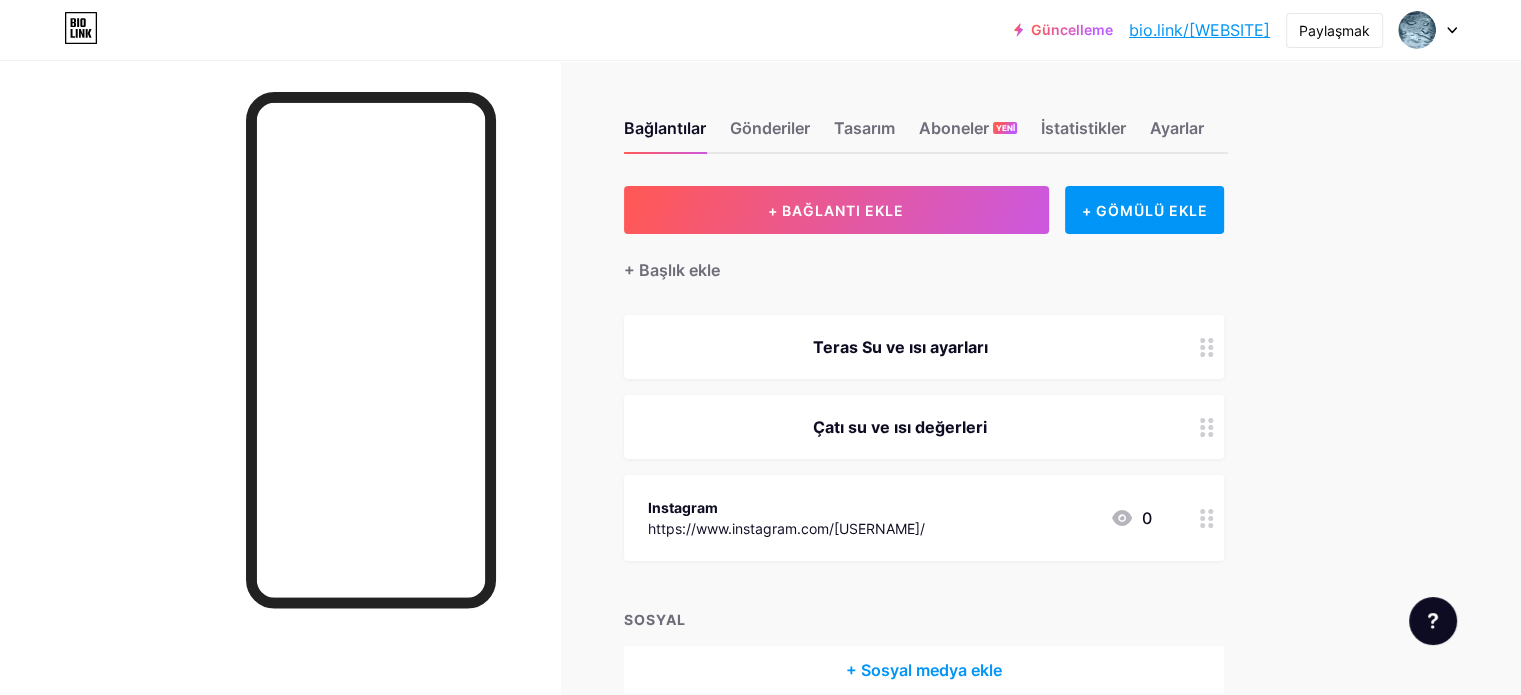 click on "Bağlantılar
Gönderiler
Tasarım
Aboneler
YENİ
İstatistikler
Ayarlar       + BAĞLANTI EKLE     + GÖMÜLÜ EKLE
+ Başlık ekle
Teras Su ve ısı ayarları
Çatı su ve ısı değerleri
Instagram
https://www.instagram.com/[USERNAME]/
0
SOSYAL     + Sosyal medya ekle                       Özellik istekleri             Yardım merkezi         Destek ekibiyle iletişime geçin" at bounding box center (656, 427) 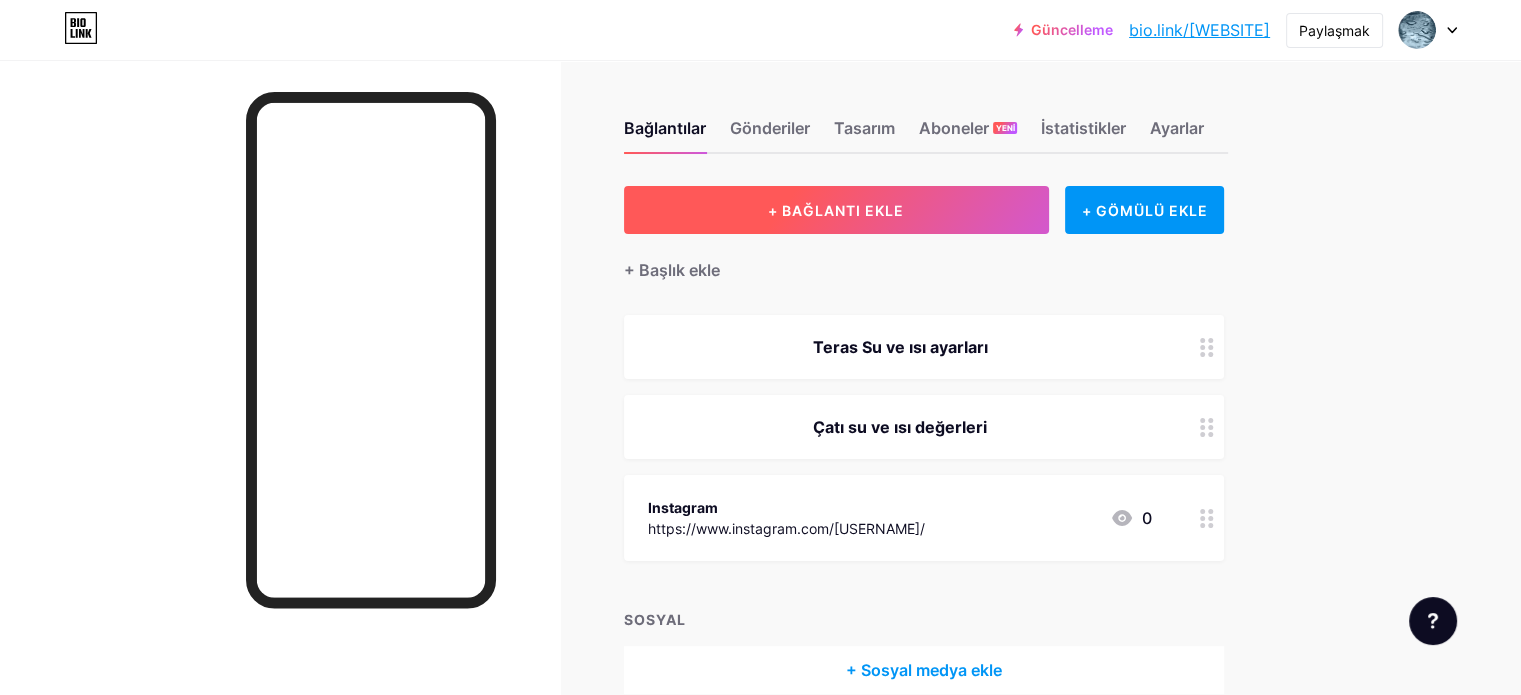click on "+ BAĞLANTI EKLE" at bounding box center [836, 210] 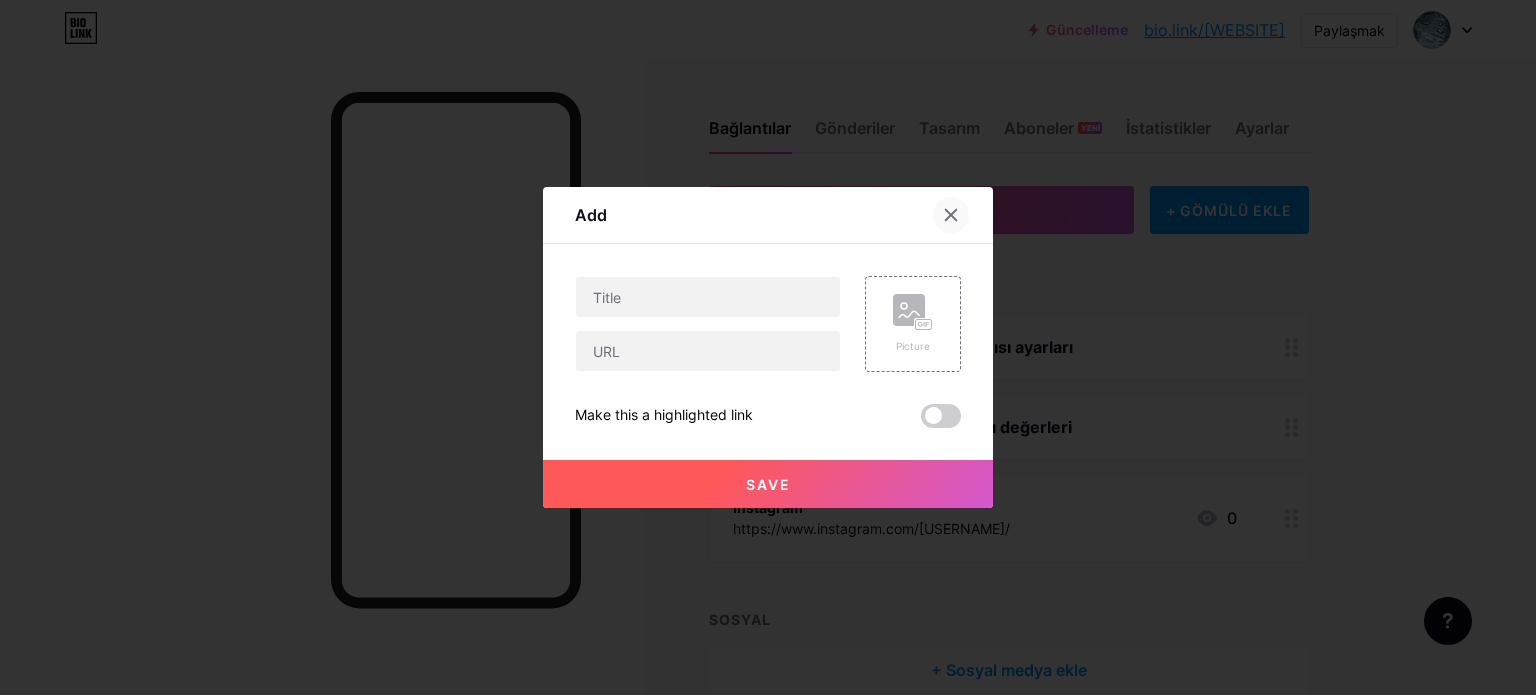 click 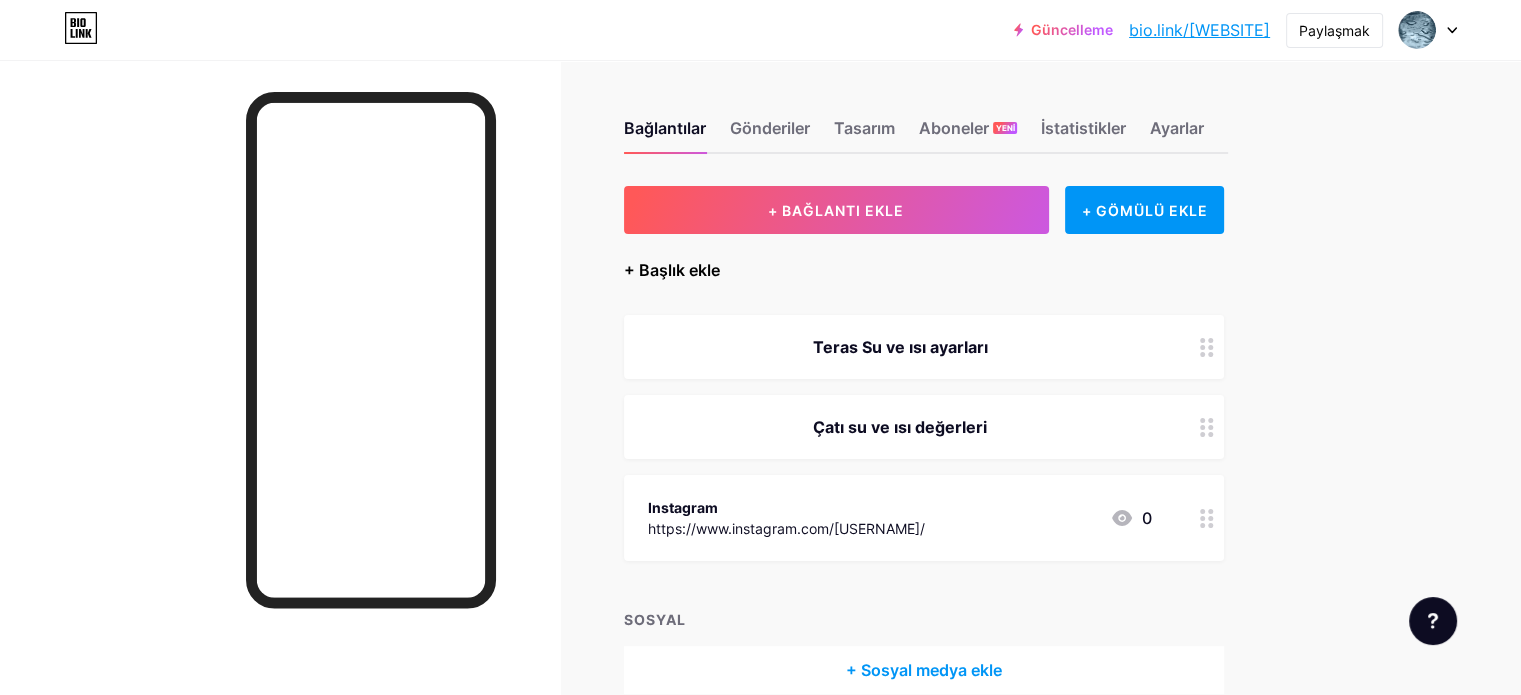 click on "+ Başlık ekle" at bounding box center [672, 270] 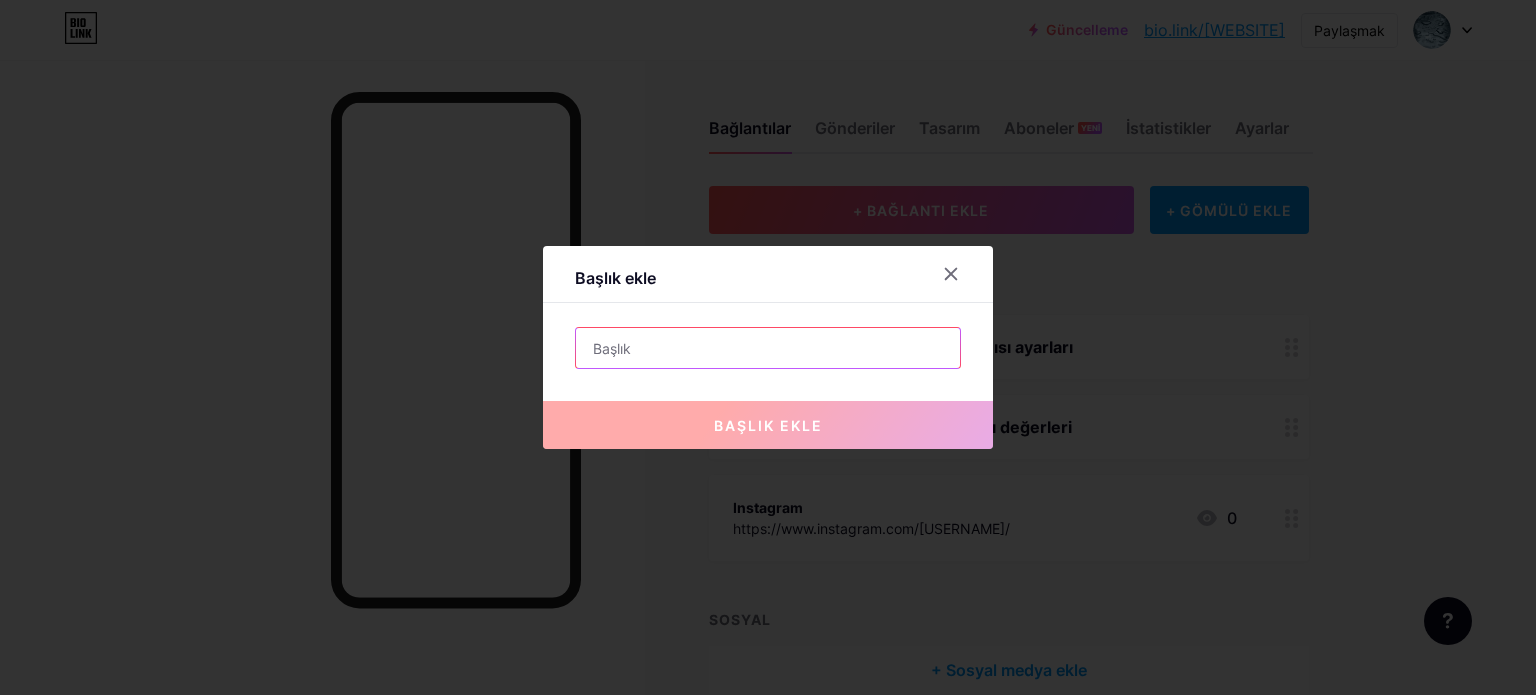 click at bounding box center (768, 348) 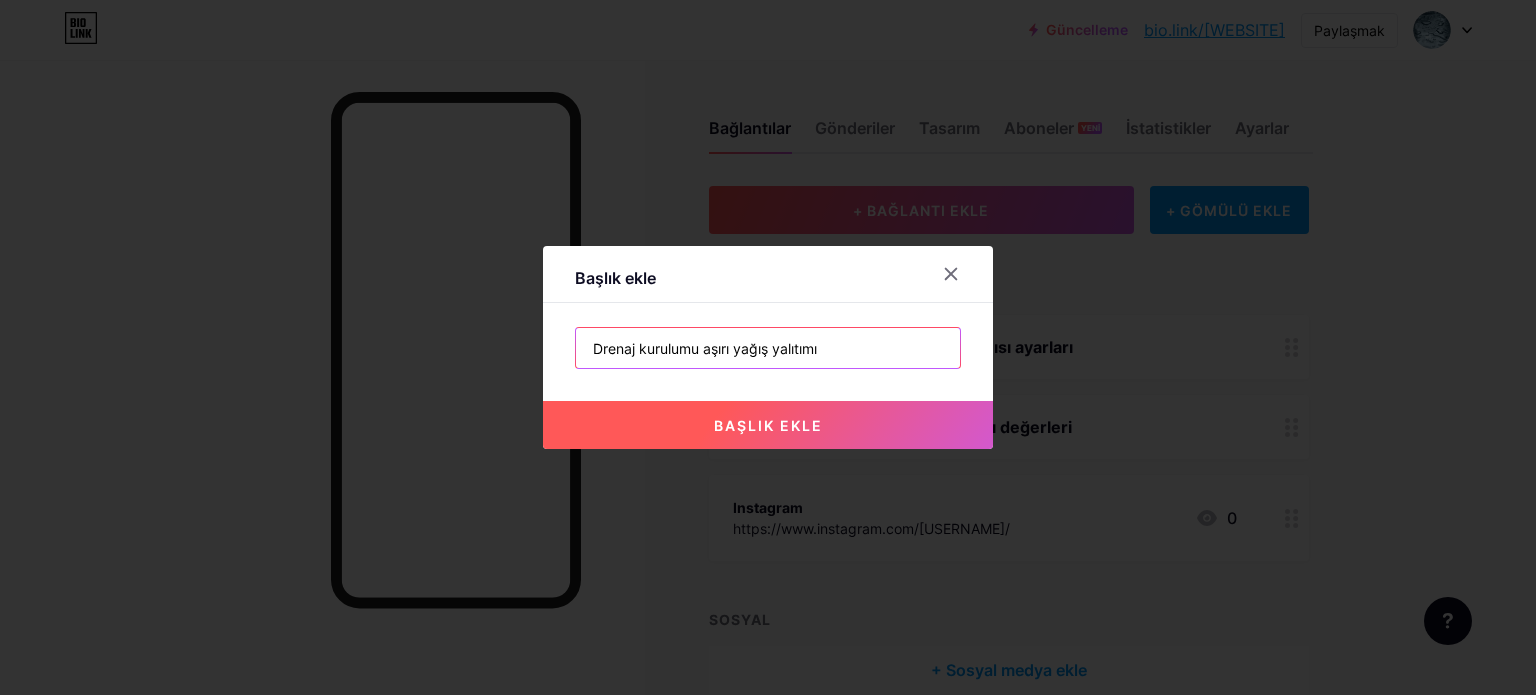 drag, startPoint x: 766, startPoint y: 343, endPoint x: 912, endPoint y: 366, distance: 147.80054 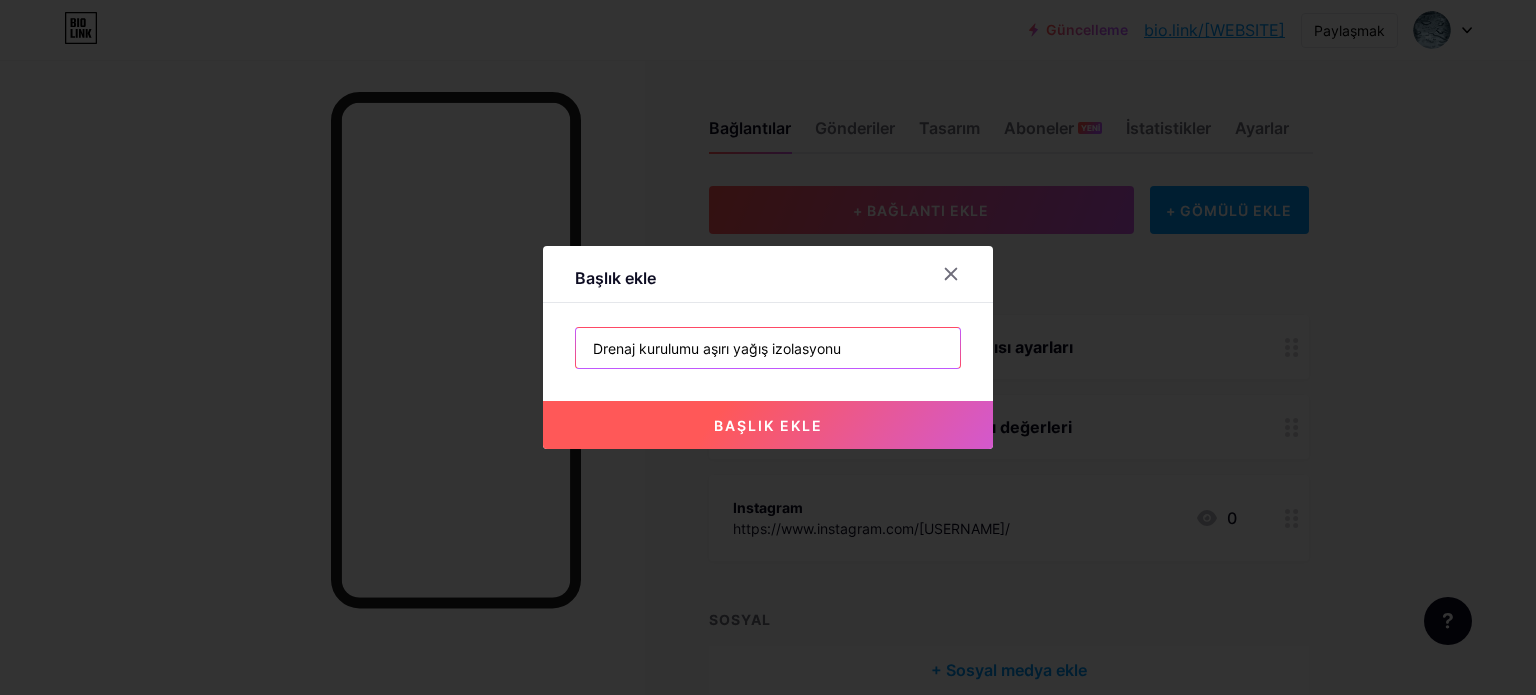 type on "Drenaj kurulumu aşırı yağış izolasyonu" 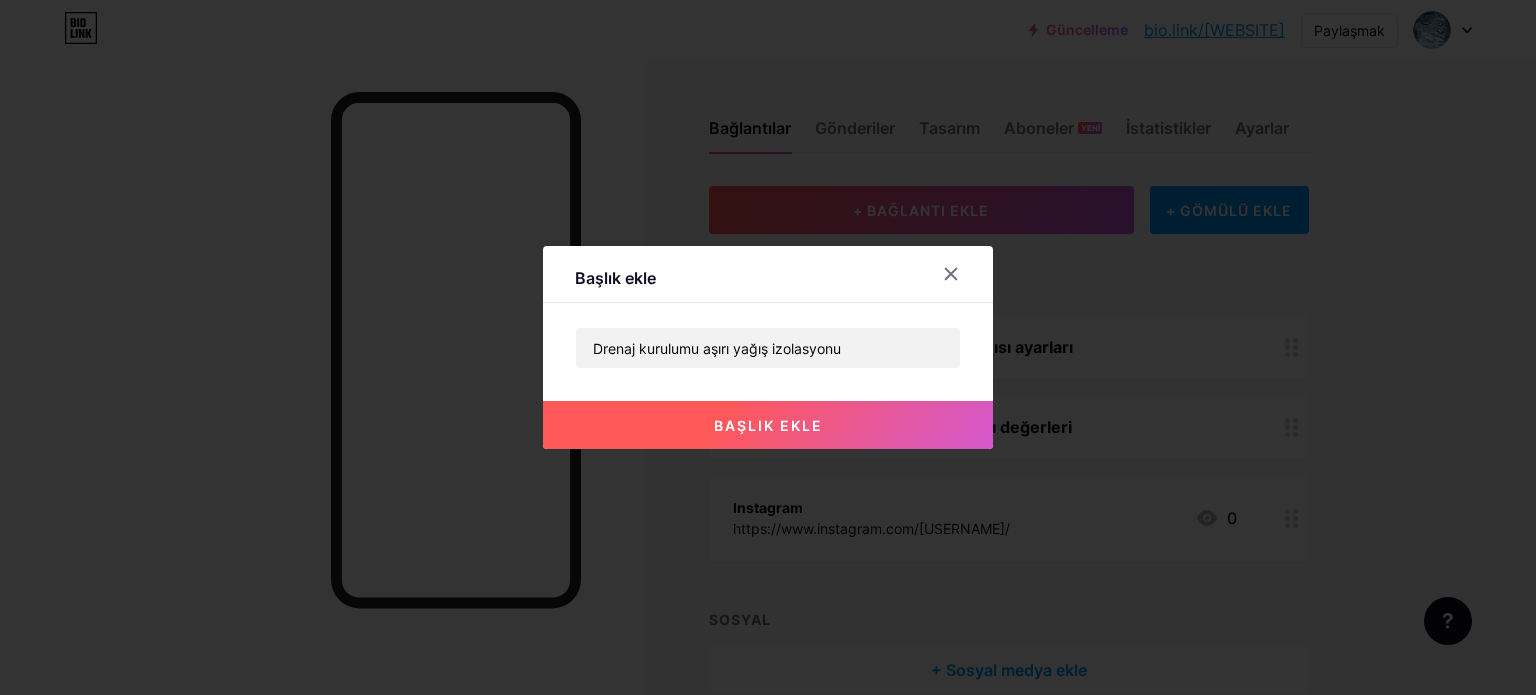 click on "başlık ekle" at bounding box center (768, 425) 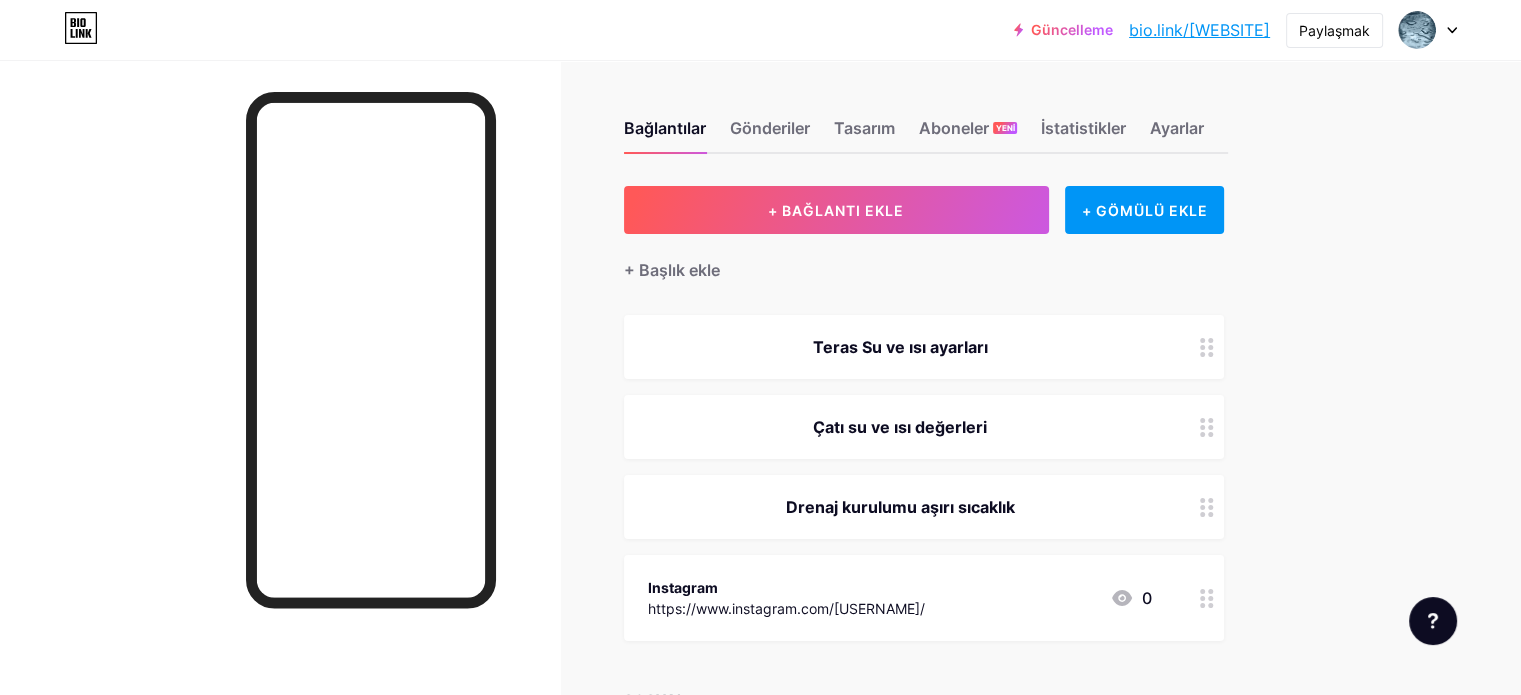 click on "+ BAĞLANTI EKLE     + GÖMÜLÜ EKLE
+ Başlık ekle
Teras Su ve ısı ayarları
Çatı su ve ısı değerleri
Drenaj kurulumu aşırı sıcaklık
Instagram
https://www.instagram.com/[WEBSITE]/
0
SOSYAL     + Sosyal medya ekle" at bounding box center [924, 480] 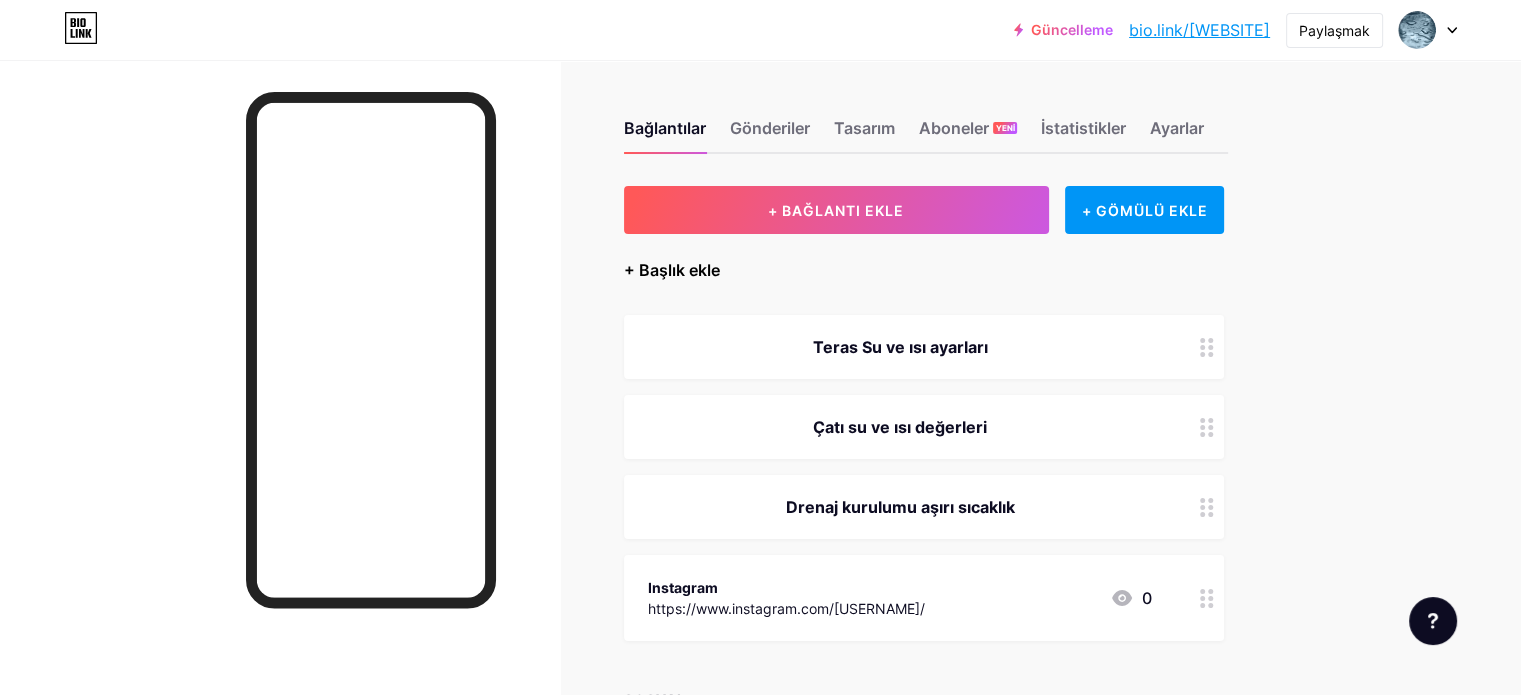 click on "+ Başlık ekle" at bounding box center [672, 270] 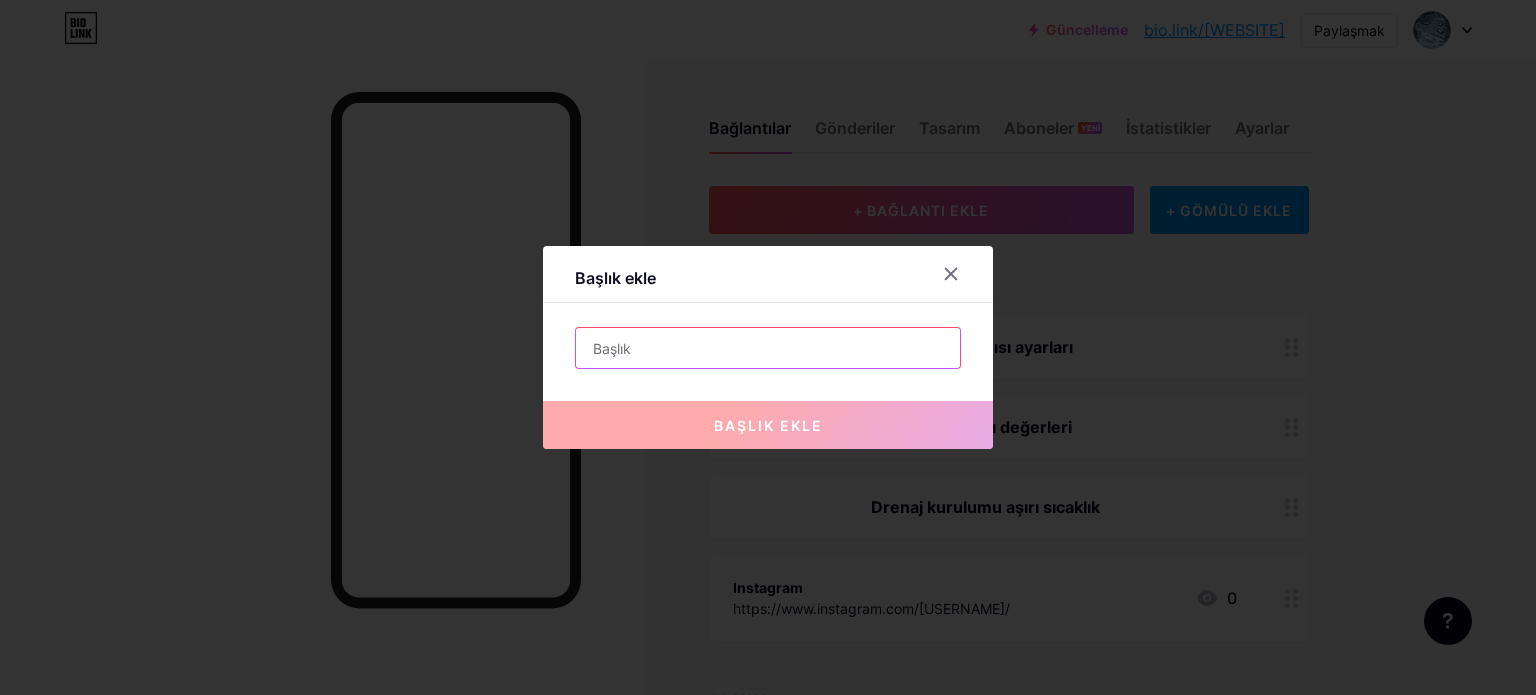 click at bounding box center [768, 348] 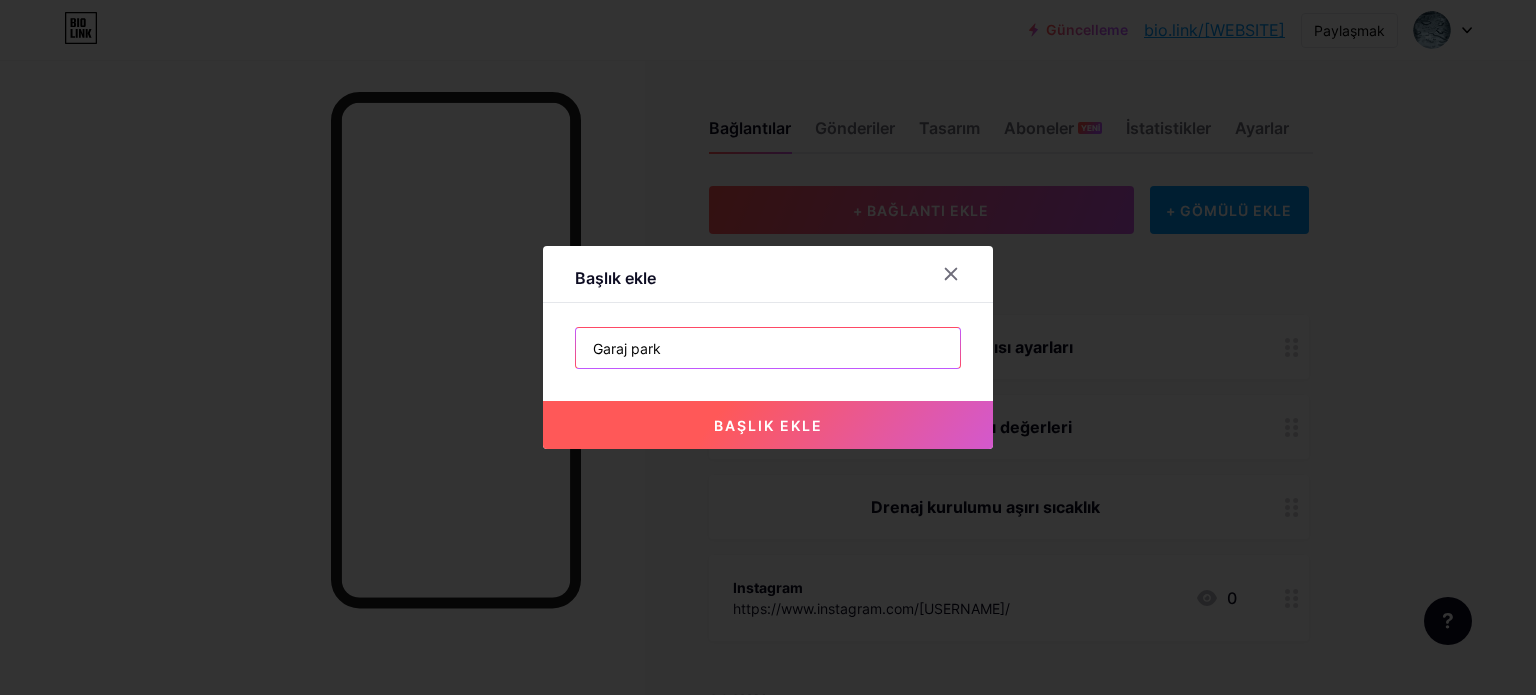click on "Garaj park" at bounding box center [768, 348] 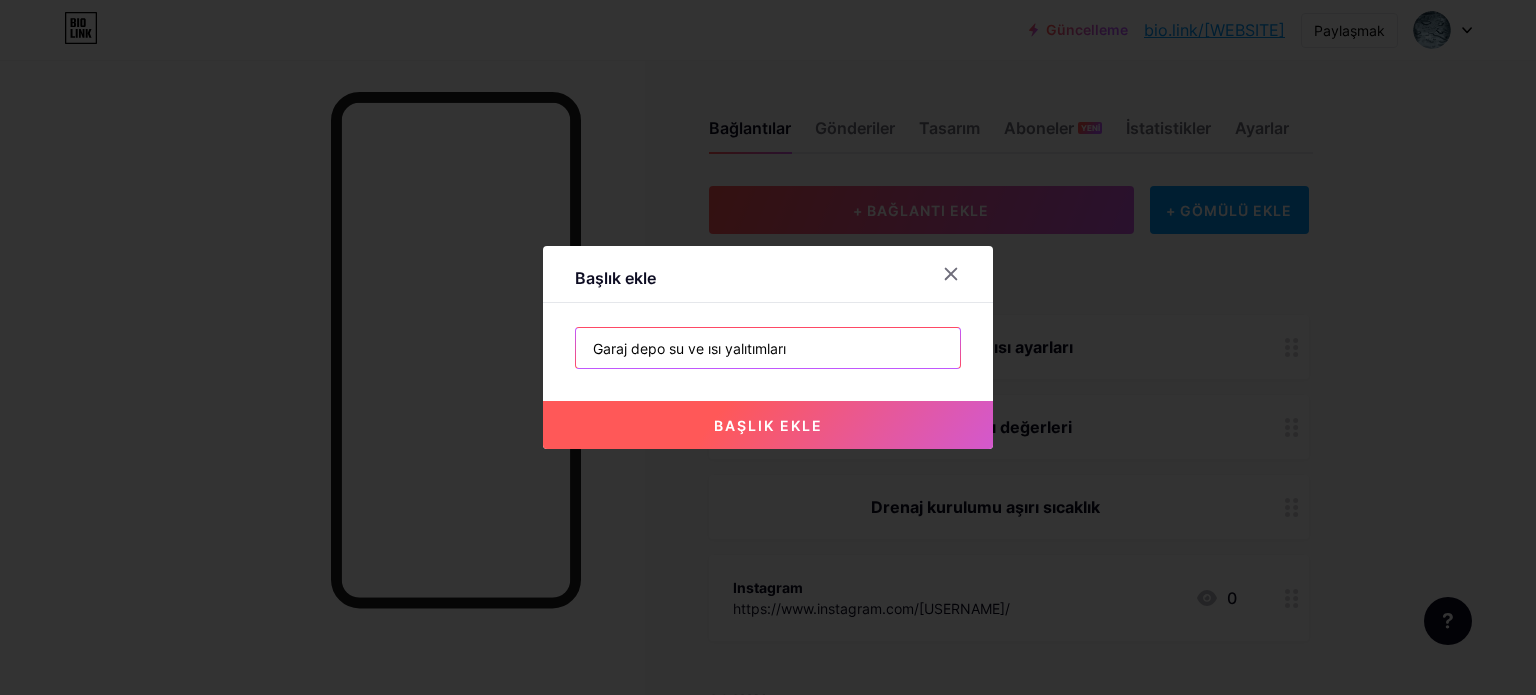 type on "Garaj depo su ve ısı yalıtımları" 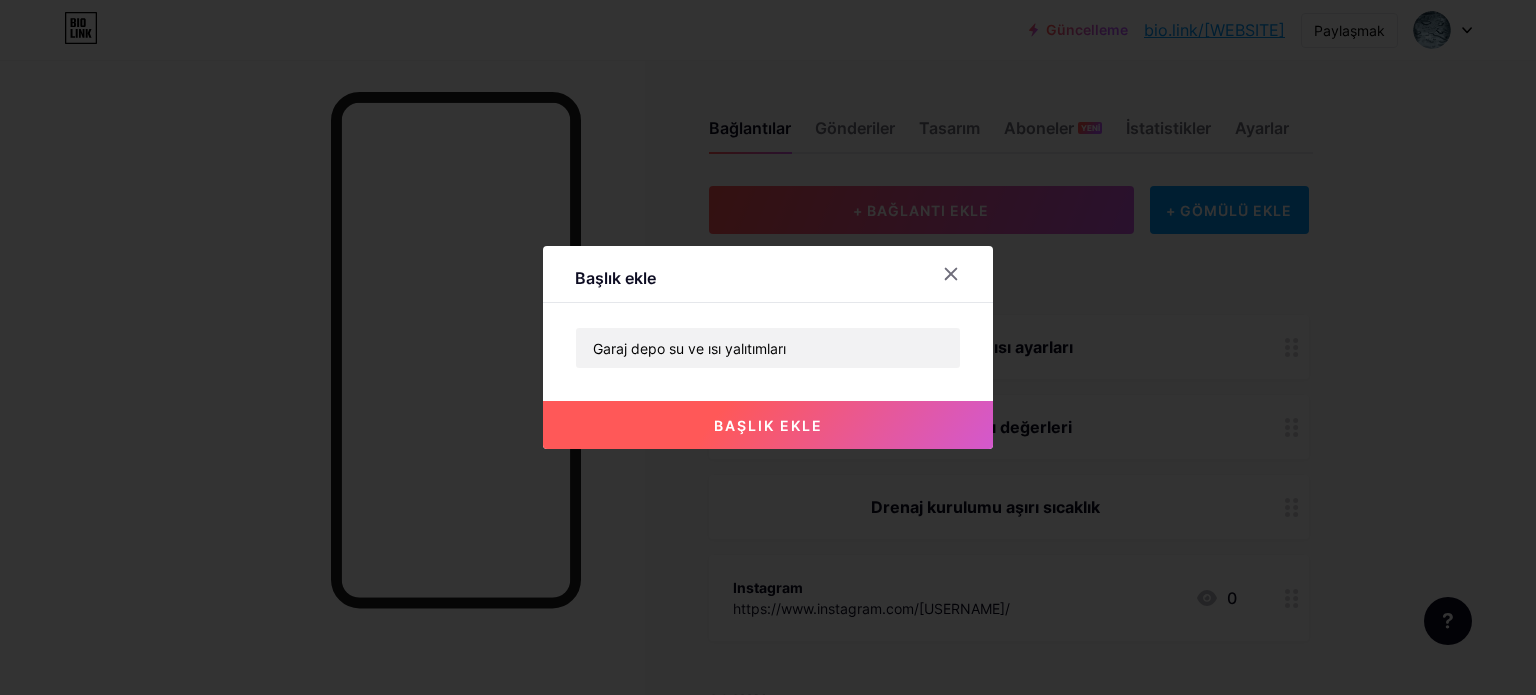 click on "başlık ekle" at bounding box center [768, 425] 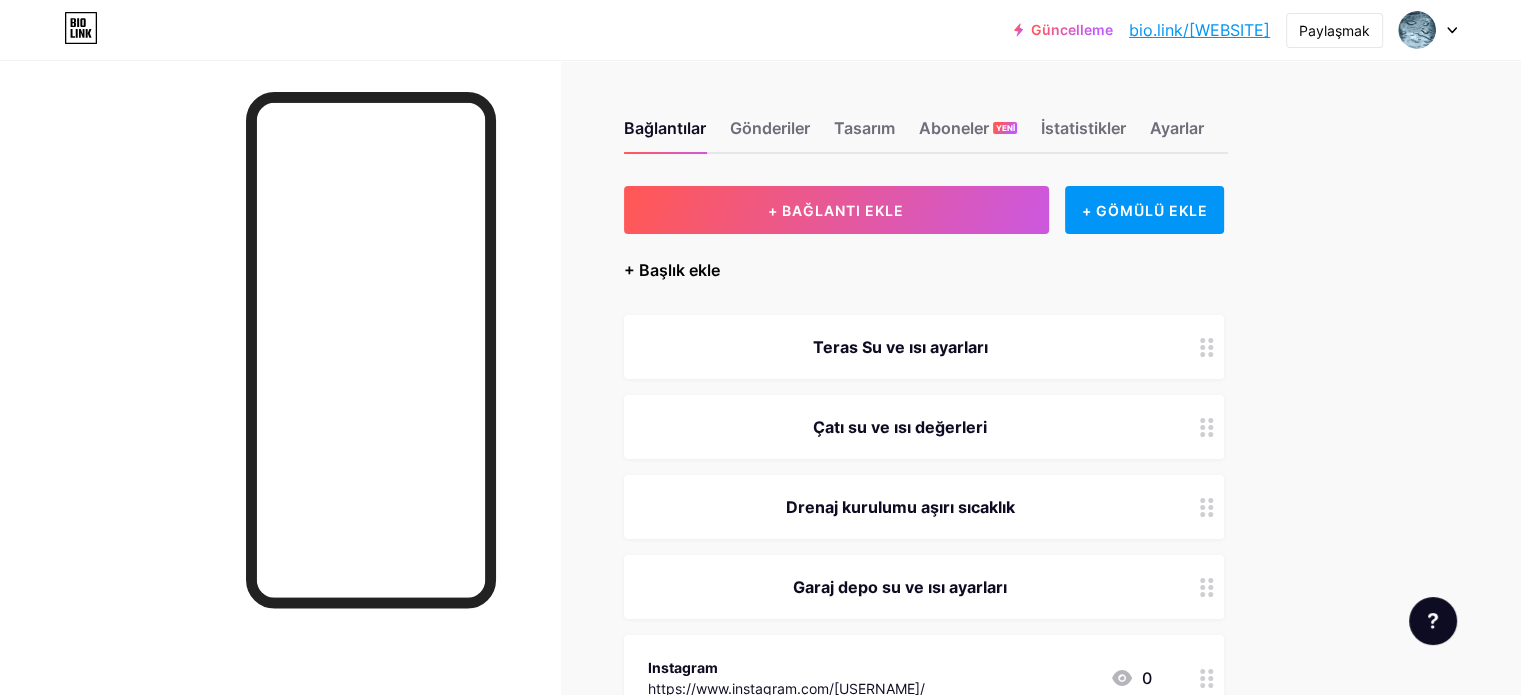 click on "+ Başlık ekle" at bounding box center [672, 270] 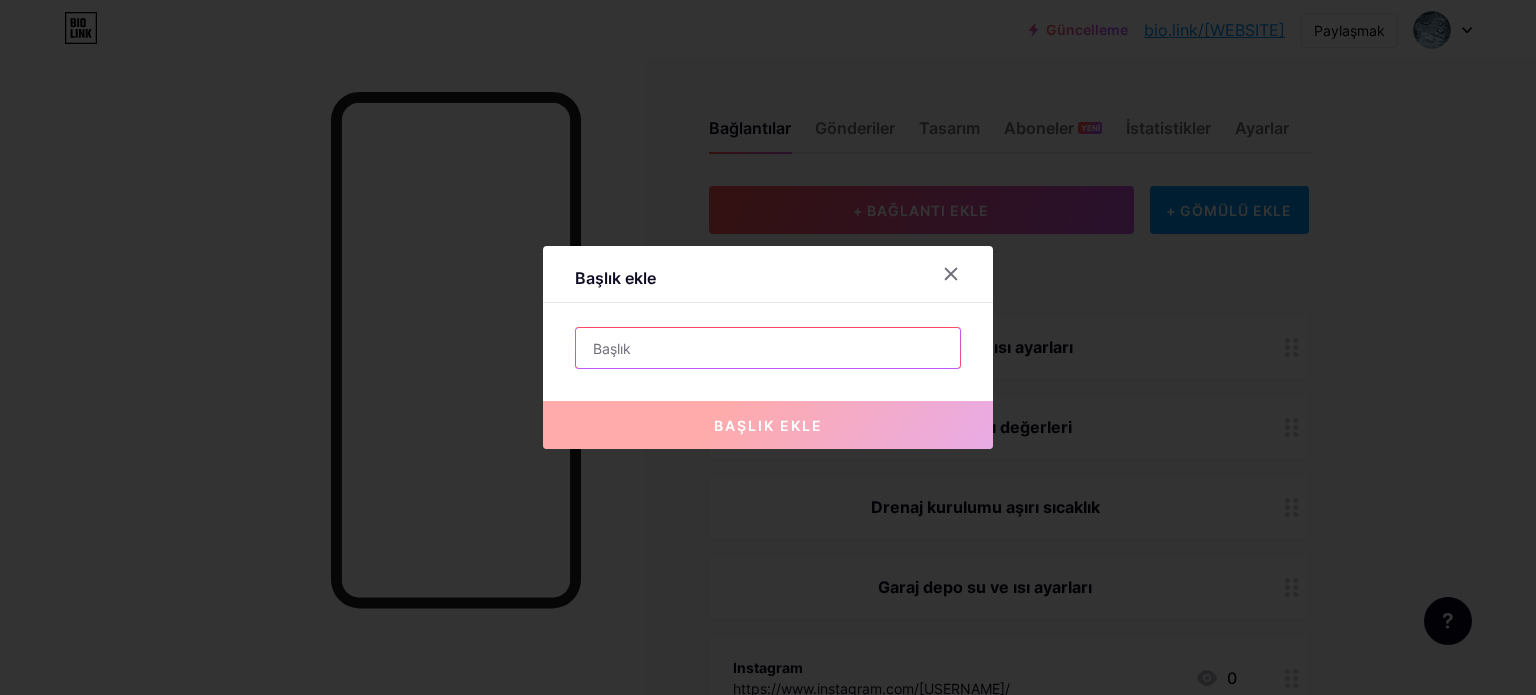 click at bounding box center (768, 348) 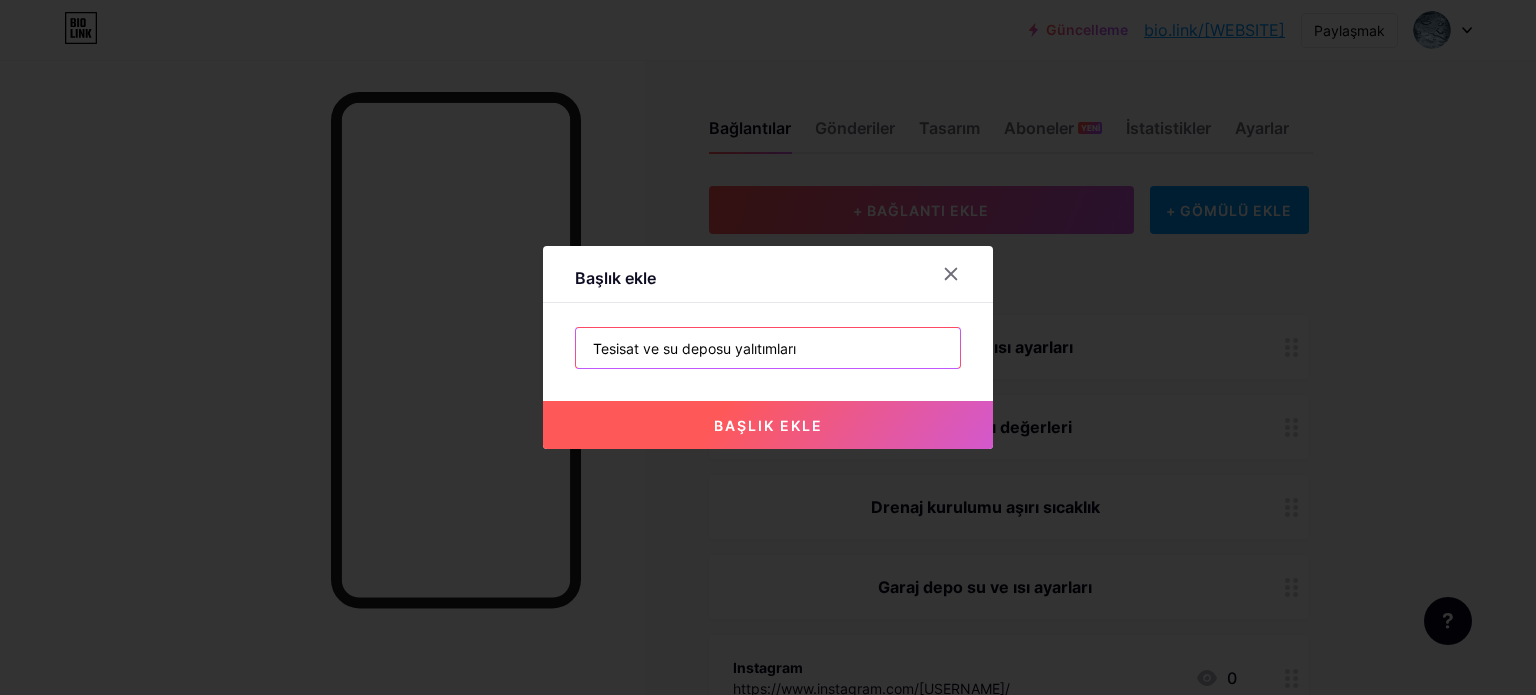 type on "Tesisat ve su deposu yalıtımları" 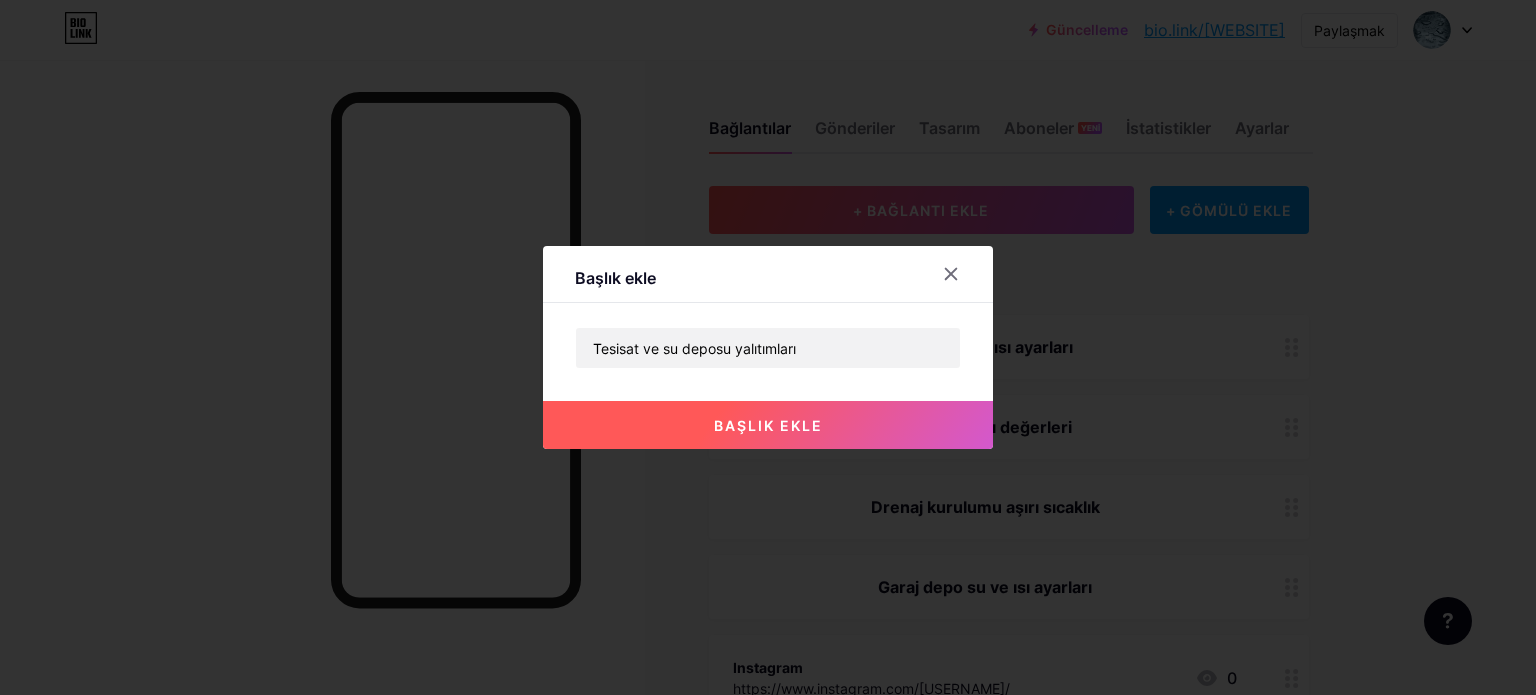 click on "başlık ekle" at bounding box center [768, 425] 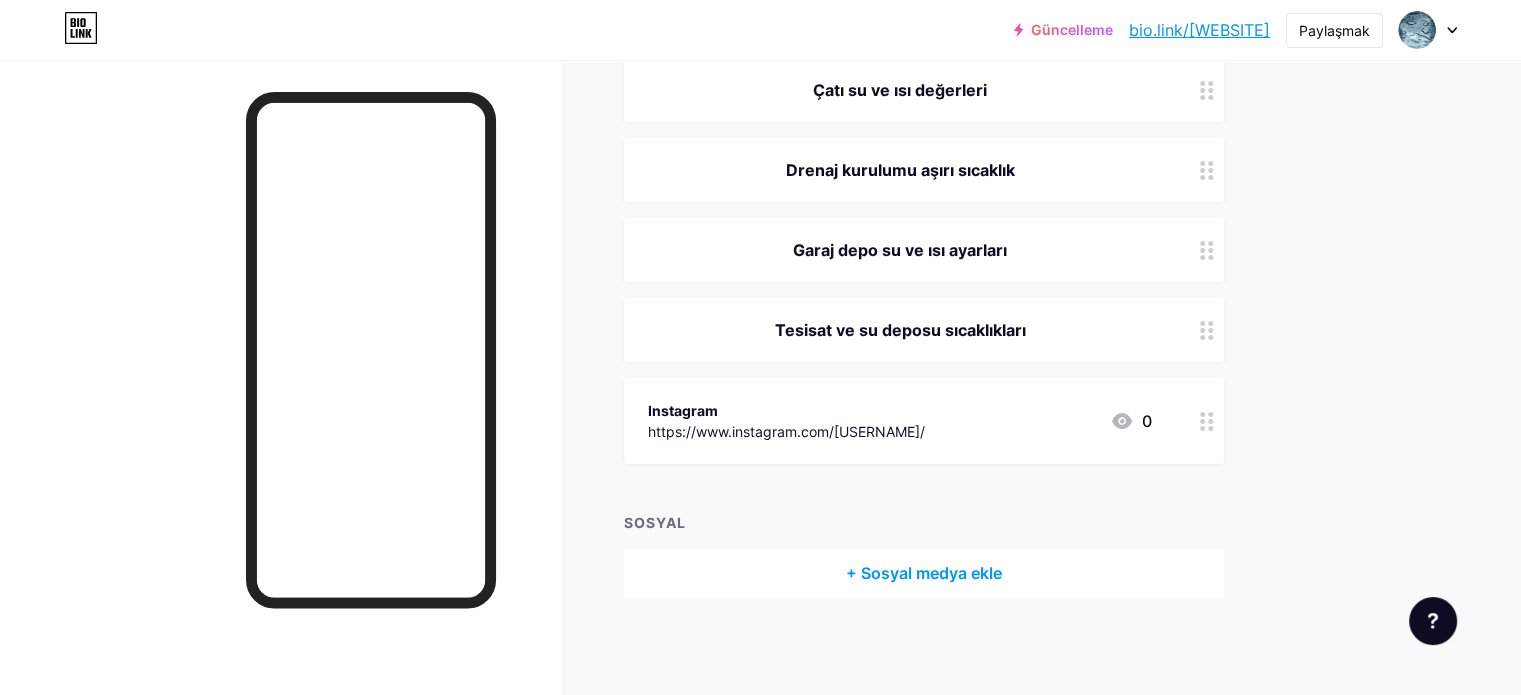 scroll, scrollTop: 0, scrollLeft: 0, axis: both 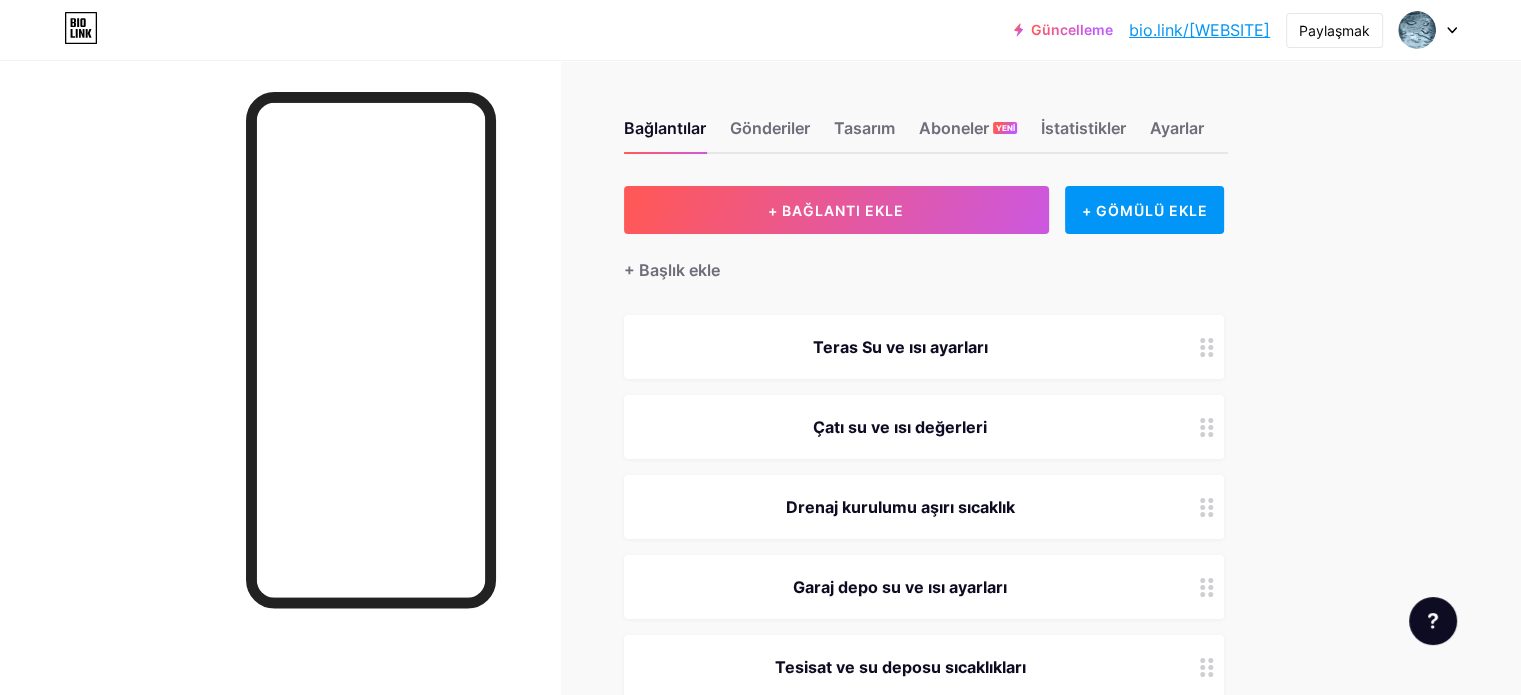 click on "Güncelleme   bio.link/[WEBSITE]   bio.link/[WEBSITE]   Paylaşmak               Hesapları değiştir     Yalıtım Ankara   bio.link/[WEBSITE]       + Yeni bir sayfa ekle       Hesap ayarları   Çıkış yap   Bağlantı Kopyalandı
Bağlantılar
Gönderiler
Tasarım
Aboneler
YENİ
İstatistikler
Ayarlar       + BAĞLANTI EKLE     + GÖMÜLÜ EKLE
+ Başlık ekle
Teras Su ve ısı ayarları
Çatı su ve ısı değerleri
Drenaj kurulumu aşırı sıcaklık
Garaj depo su ve ısı ayarları
Tesisat ve su deposu sıcaklıkları
Instagram
https://www.instagram.com/[WEBSITE]/
0
SOSYAL     + Sosyal medya ekle                       Özellik istekleri             Yardım merkezi" at bounding box center (760, 517) 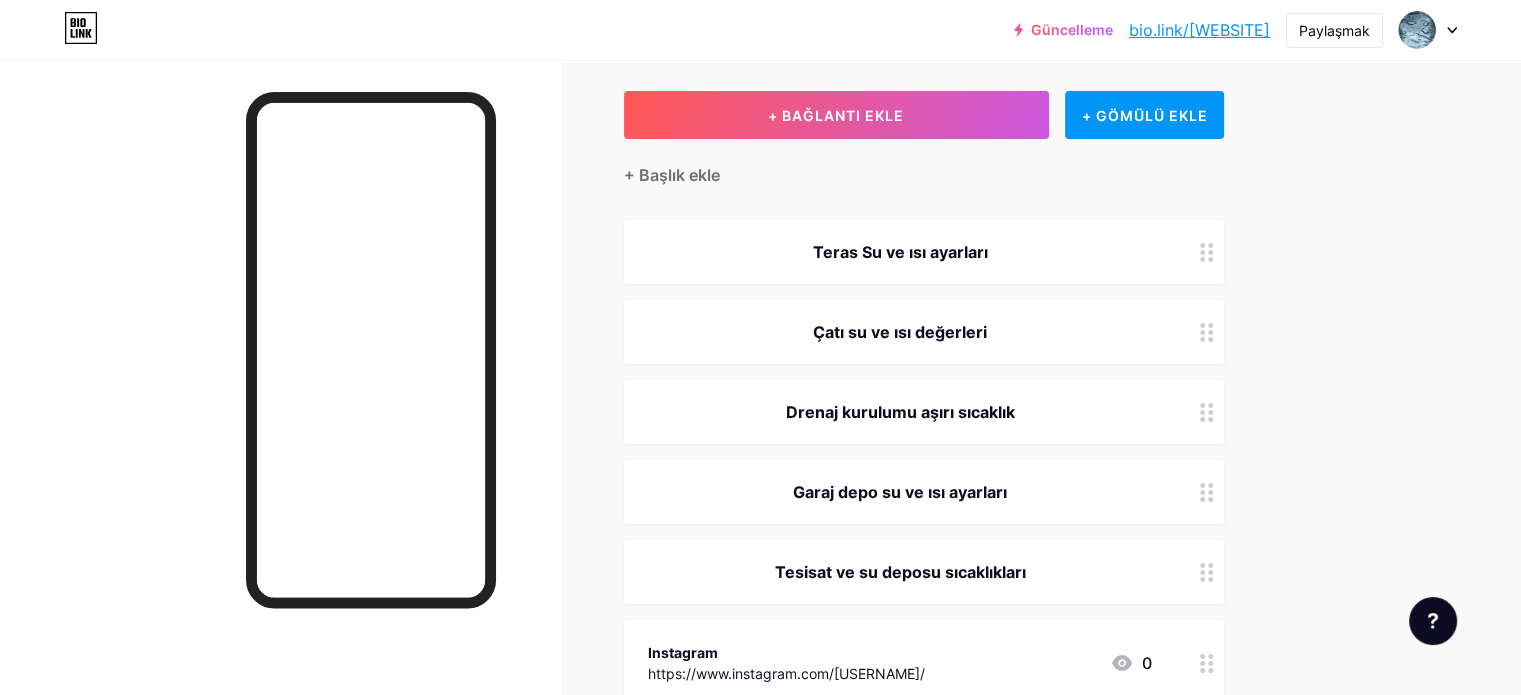 scroll, scrollTop: 0, scrollLeft: 0, axis: both 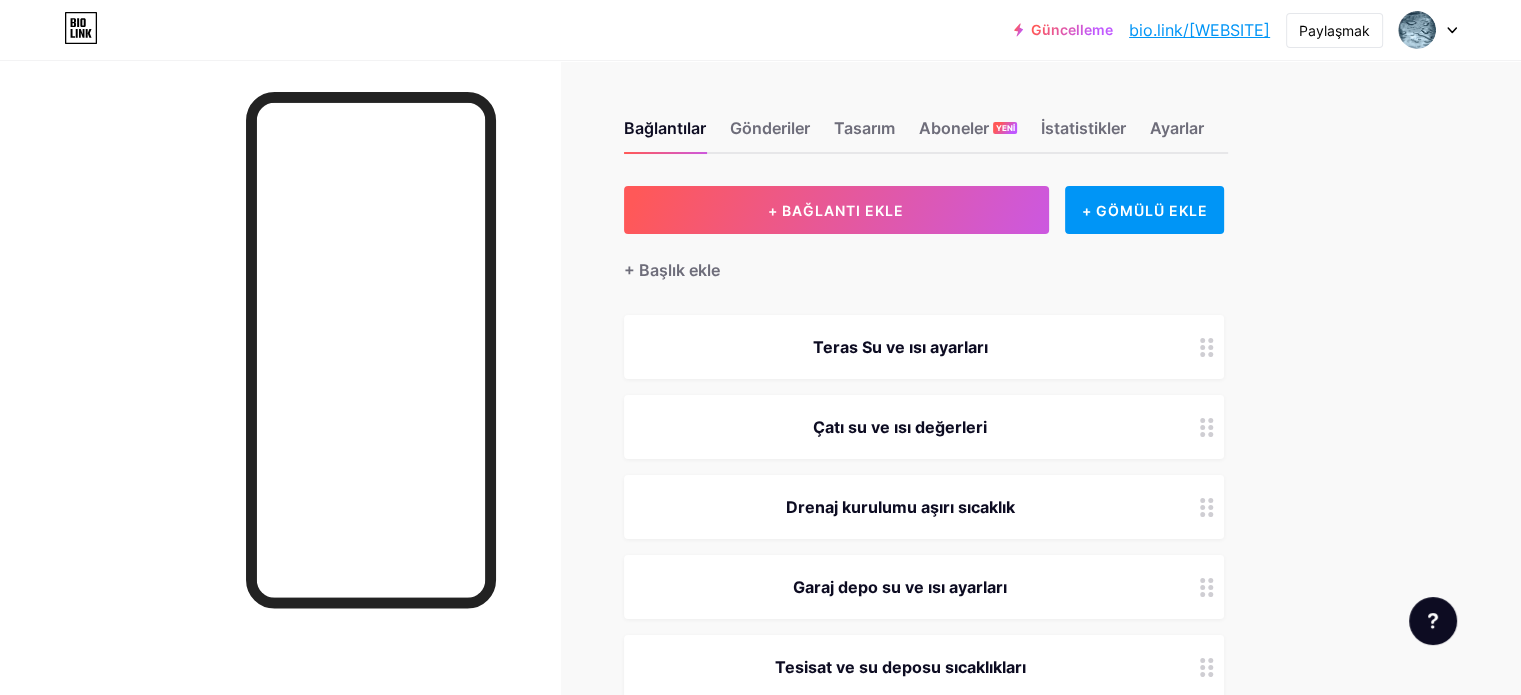 click on "Bağlantılar
Gönderiler
Tasarım
Aboneler
YENİ
İstatistikler
Ayarlar       + BAĞLANTI EKLE     + GÖMÜLÜ EKLE
+ Başlık ekle
Teras Su ve ısı ayarları
Çatı su ve ısı değerleri
Drenaj kurulumu aşırı sıcaklık
Garaj depo su ve ısı ayarları
Tesisat ve su deposu sıcaklıkları
Instagram
https://www.instagram.com/[USERNAME]/
0
SOSYAL     + Sosyal medya ekle                       Özellik istekleri             Yardım merkezi         Destek ekibiyle iletişime geçin" at bounding box center (656, 547) 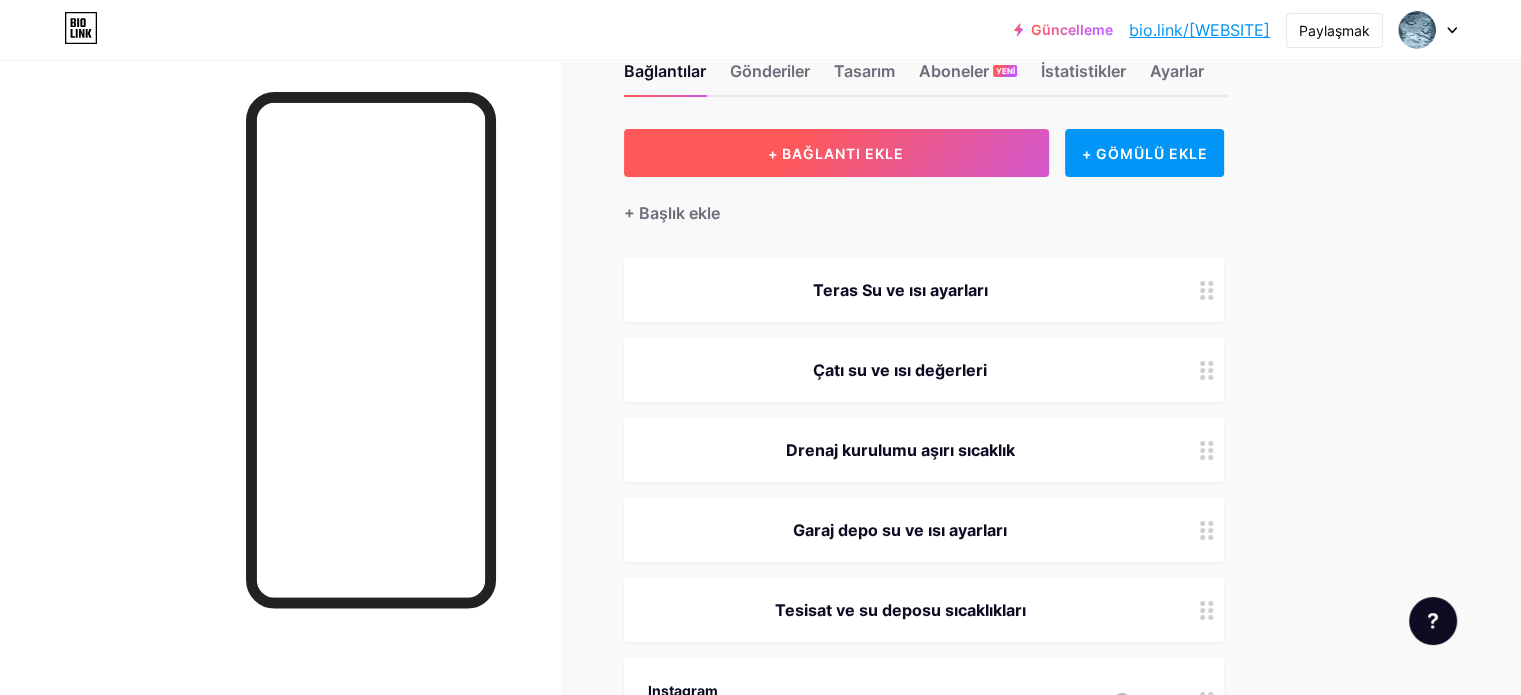 scroll, scrollTop: 0, scrollLeft: 0, axis: both 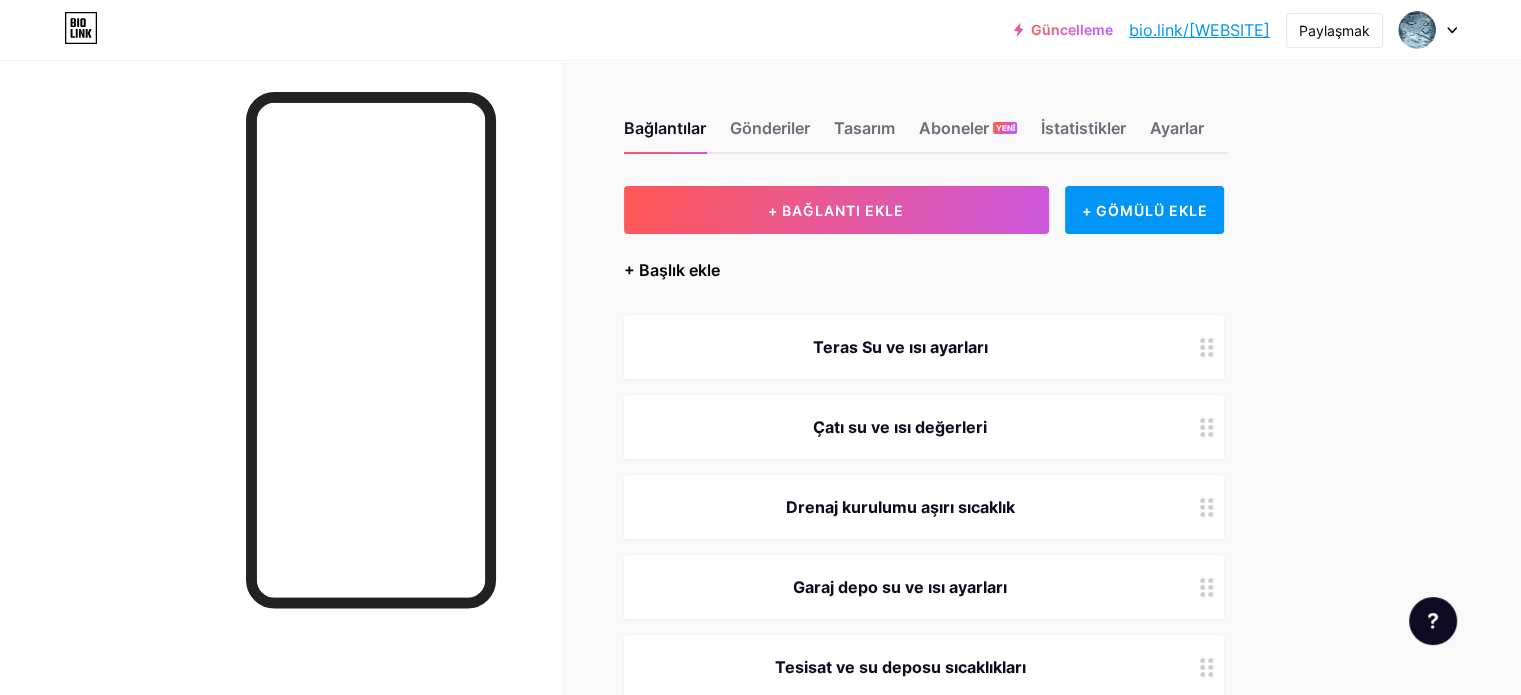 click on "+ Başlık ekle" at bounding box center (672, 270) 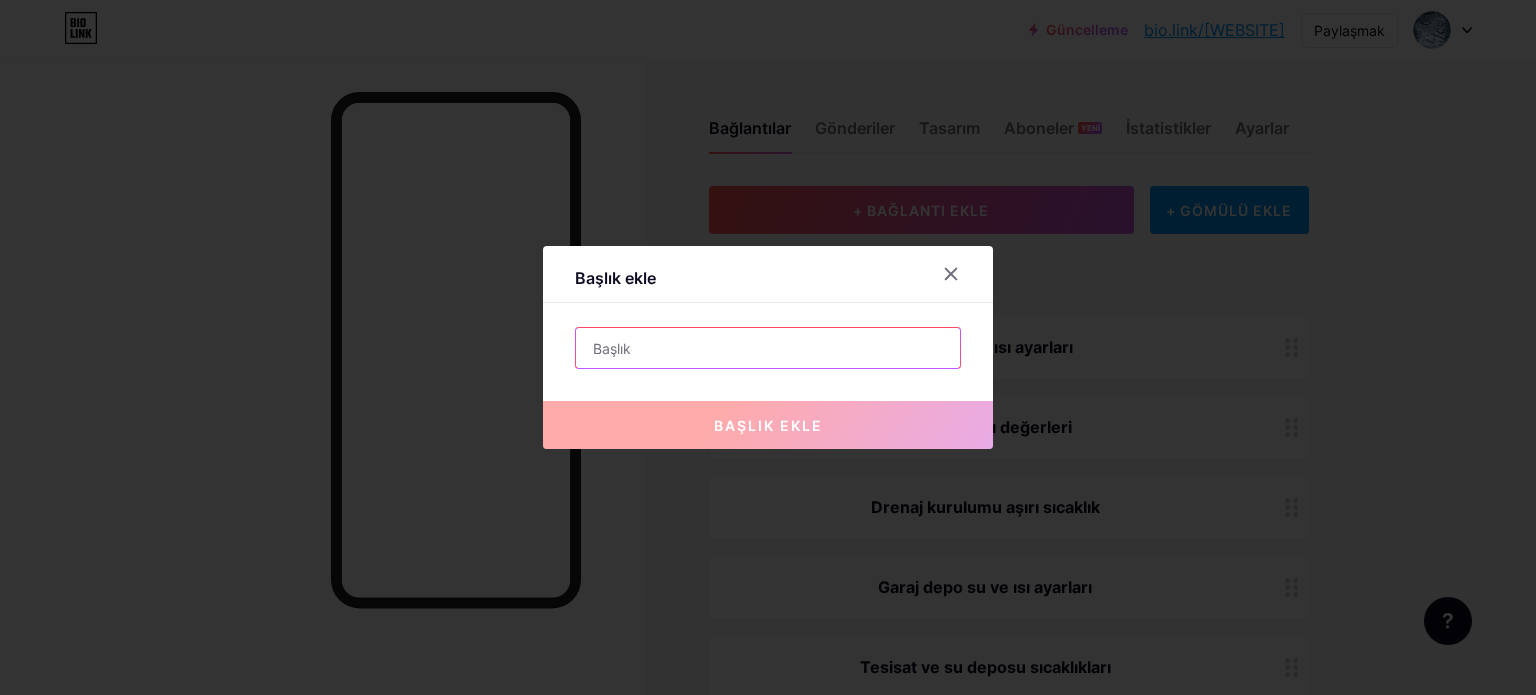 click at bounding box center (768, 348) 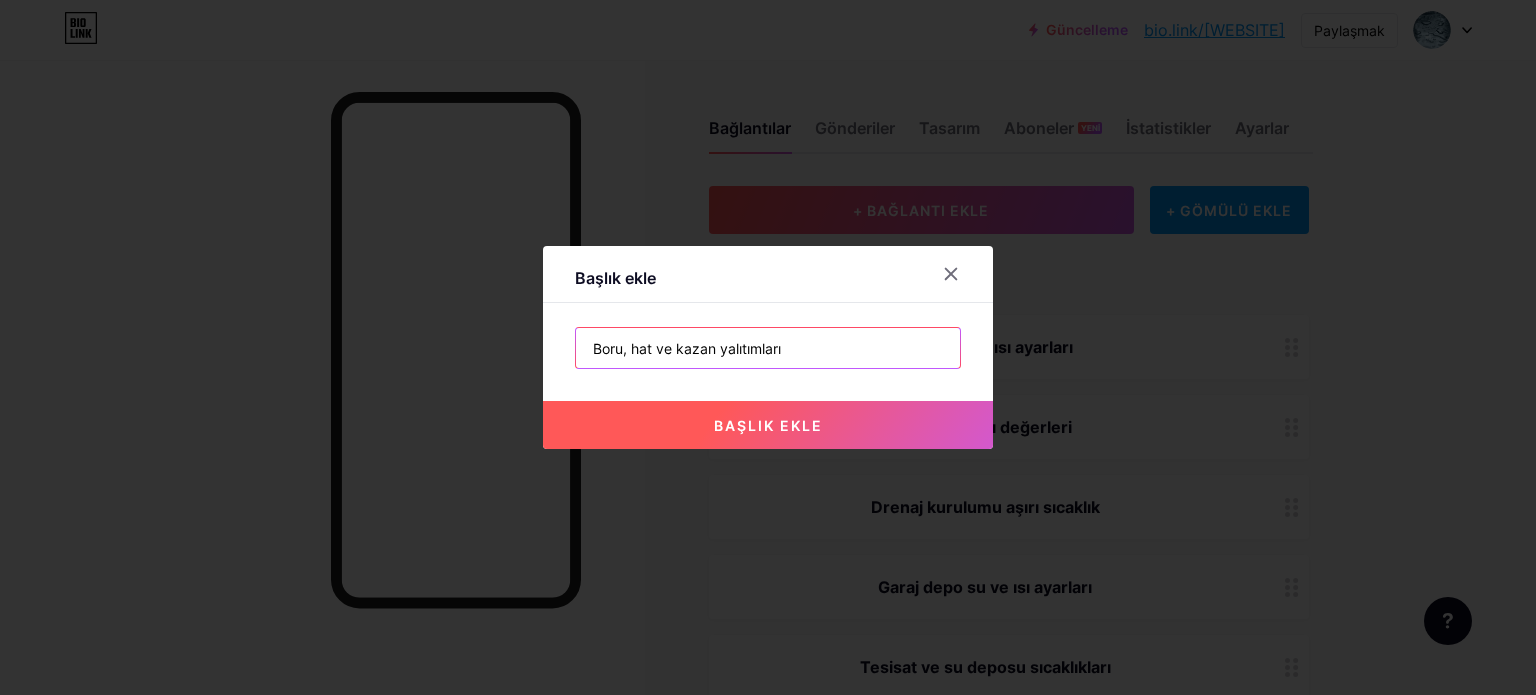 type on "Boru, hat ve kazan yalıtımları" 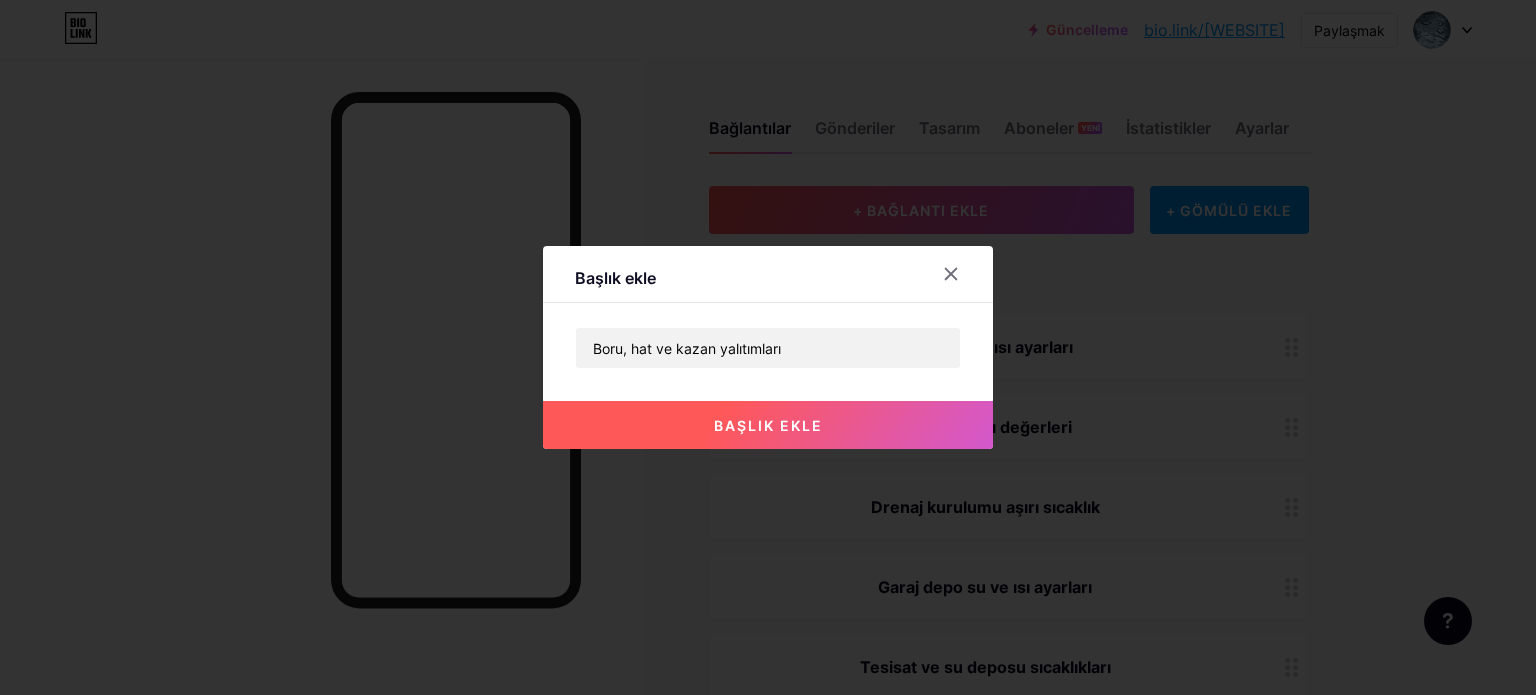 click on "başlık ekle" at bounding box center (768, 425) 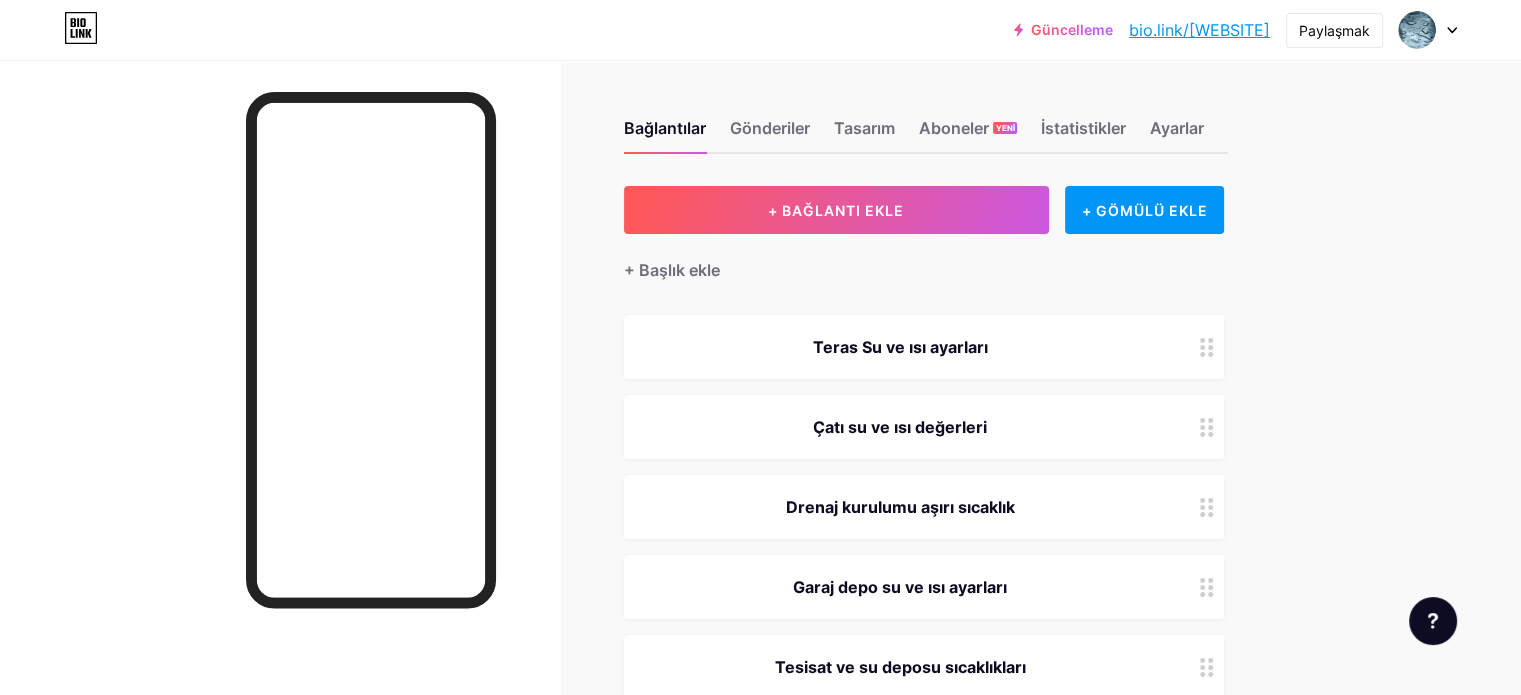 click on "Bağlantılar
Gönderiler
Tasarım
Aboneler
YENİ
İstatistikler
Ayarlar       + BAĞLANTI EKLE     + GÖMÜLÜ EKLE
+ Başlık ekle
Teras Su ve ısı ayarları
Çatı su ve ısı değerleri
Drenaj kurulumu aşırı sıcaklık
Garaj depo su ve ısı ayarları
Tesisat ve su deposu sıcaklıkları
Boru, hat ve kazan değerleri
Instagram
https://www.instagram.com/[USERNAME]/
0
SOSYAL     + Sosyal medya ekle                       Özellik istekleri             Yardım merkezi         Destek ekibiyle iletişime geçin" at bounding box center [656, 587] 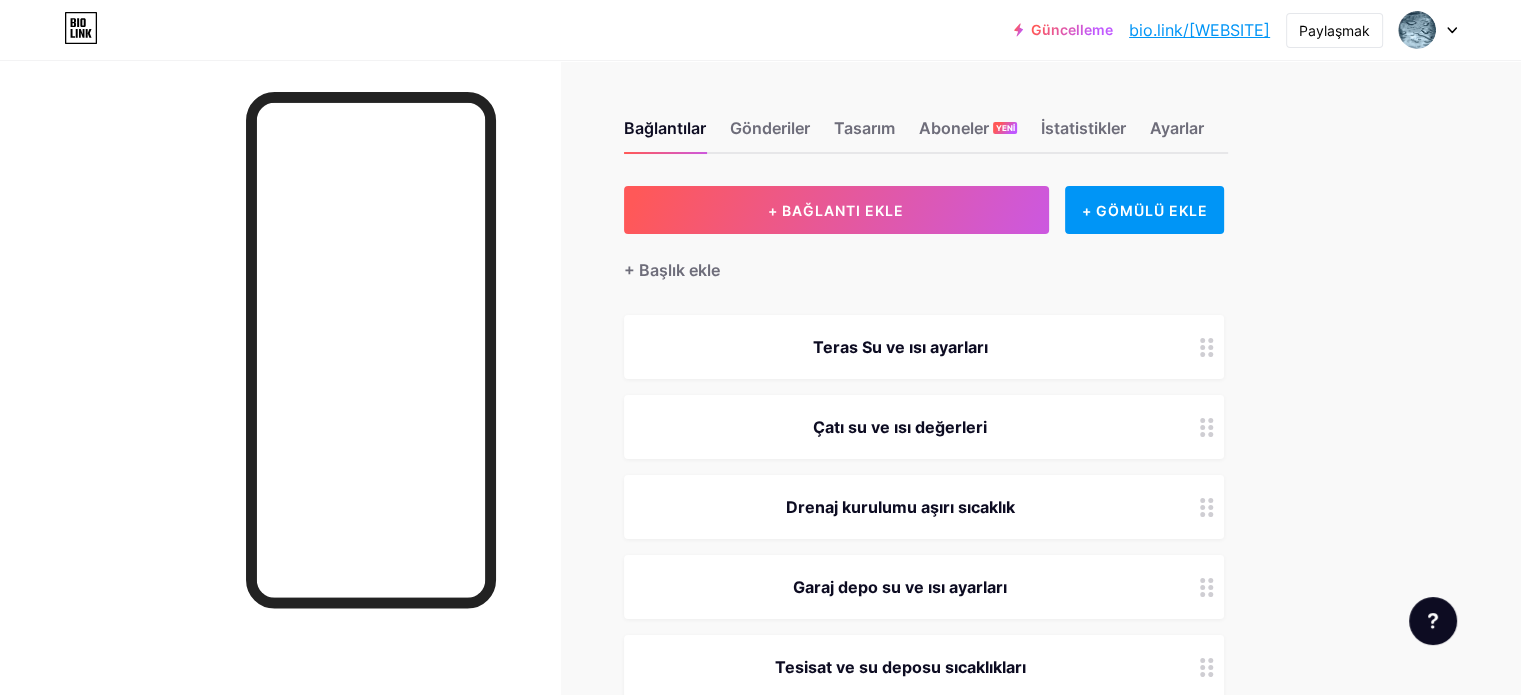 click on "Bağlantılar
Gönderiler
Tasarım
Aboneler
YENİ
İstatistikler
Ayarlar       + BAĞLANTI EKLE     + GÖMÜLÜ EKLE
+ Başlık ekle
Teras Su ve ısı ayarları
Çatı su ve ısı değerleri
Drenaj kurulumu aşırı sıcaklık
Garaj depo su ve ısı ayarları
Tesisat ve su deposu sıcaklıkları
Boru, hat ve kazan değerleri
Instagram
https://www.instagram.com/[USERNAME]/
0
SOSYAL     + Sosyal medya ekle                       Özellik istekleri             Yardım merkezi         Destek ekibiyle iletişime geçin" at bounding box center (656, 587) 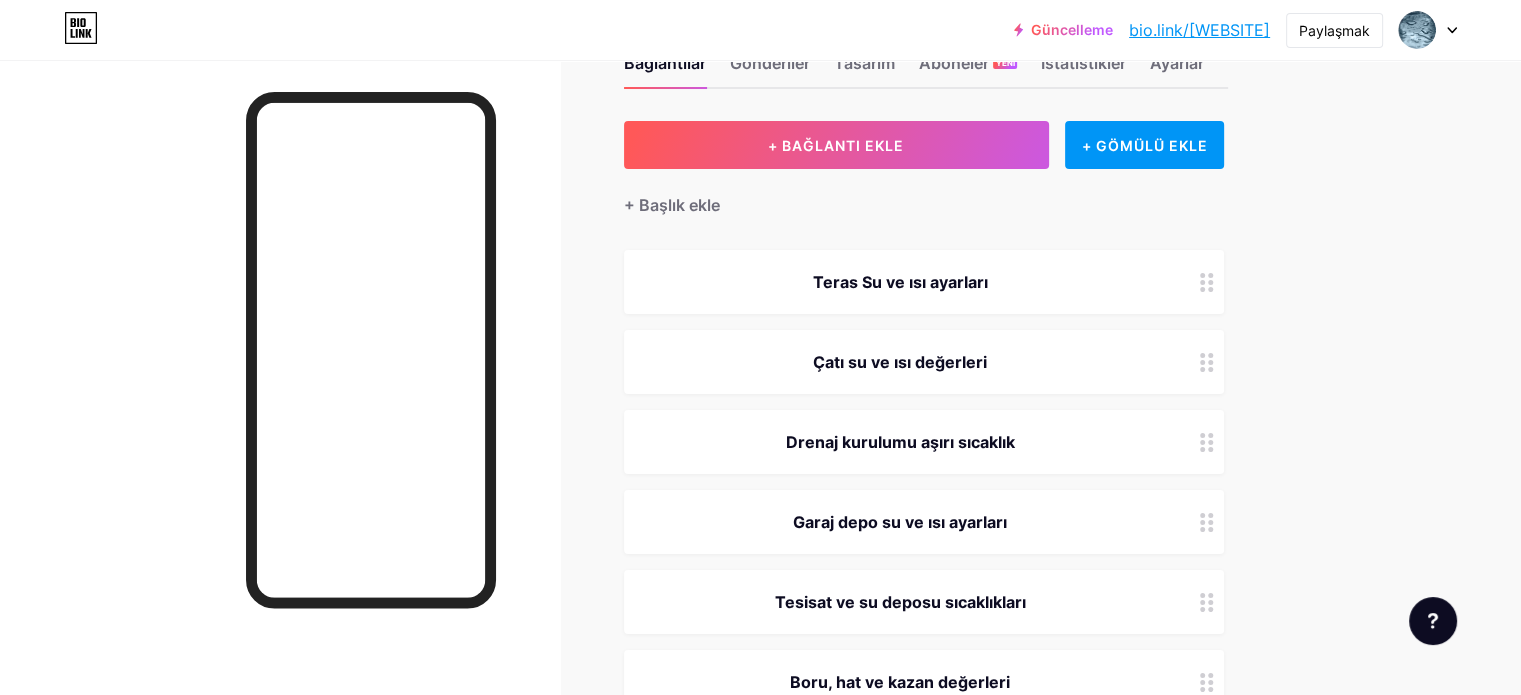 scroll, scrollTop: 100, scrollLeft: 0, axis: vertical 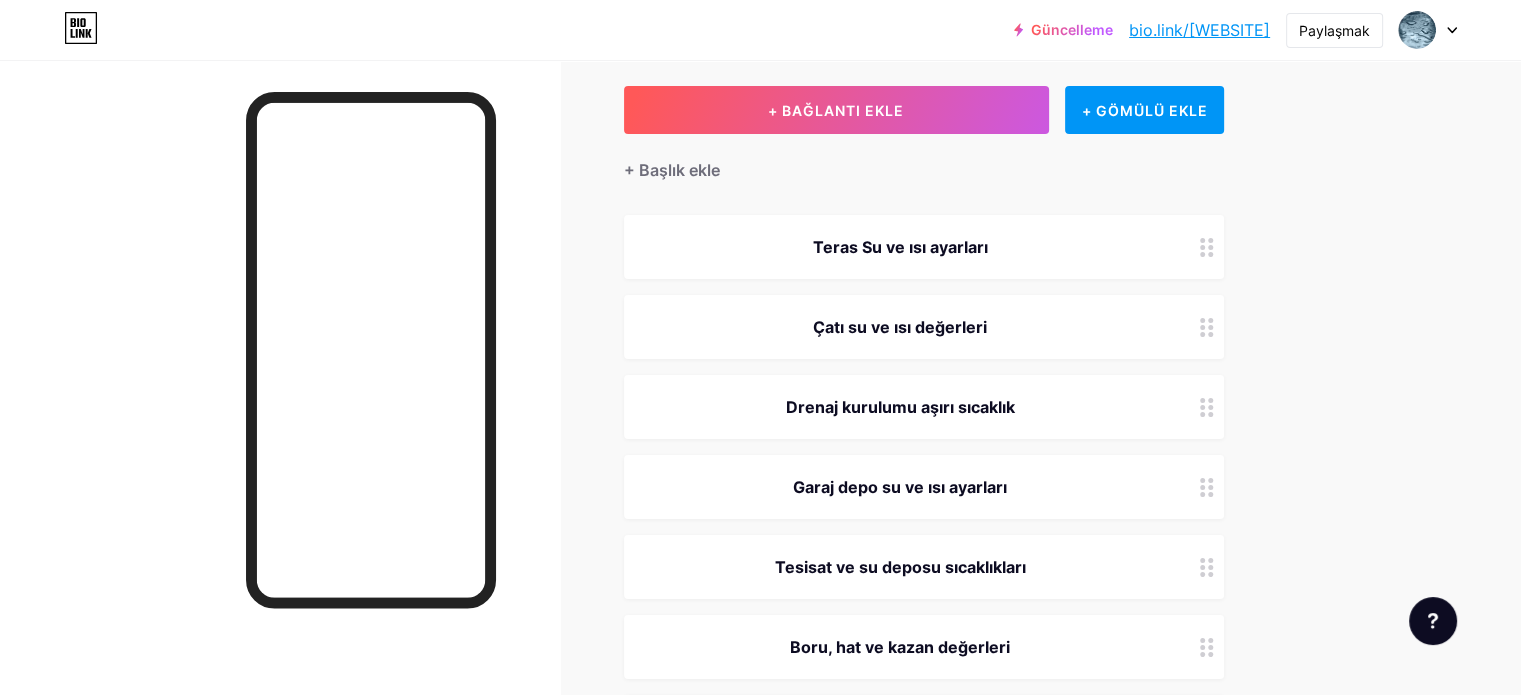 click 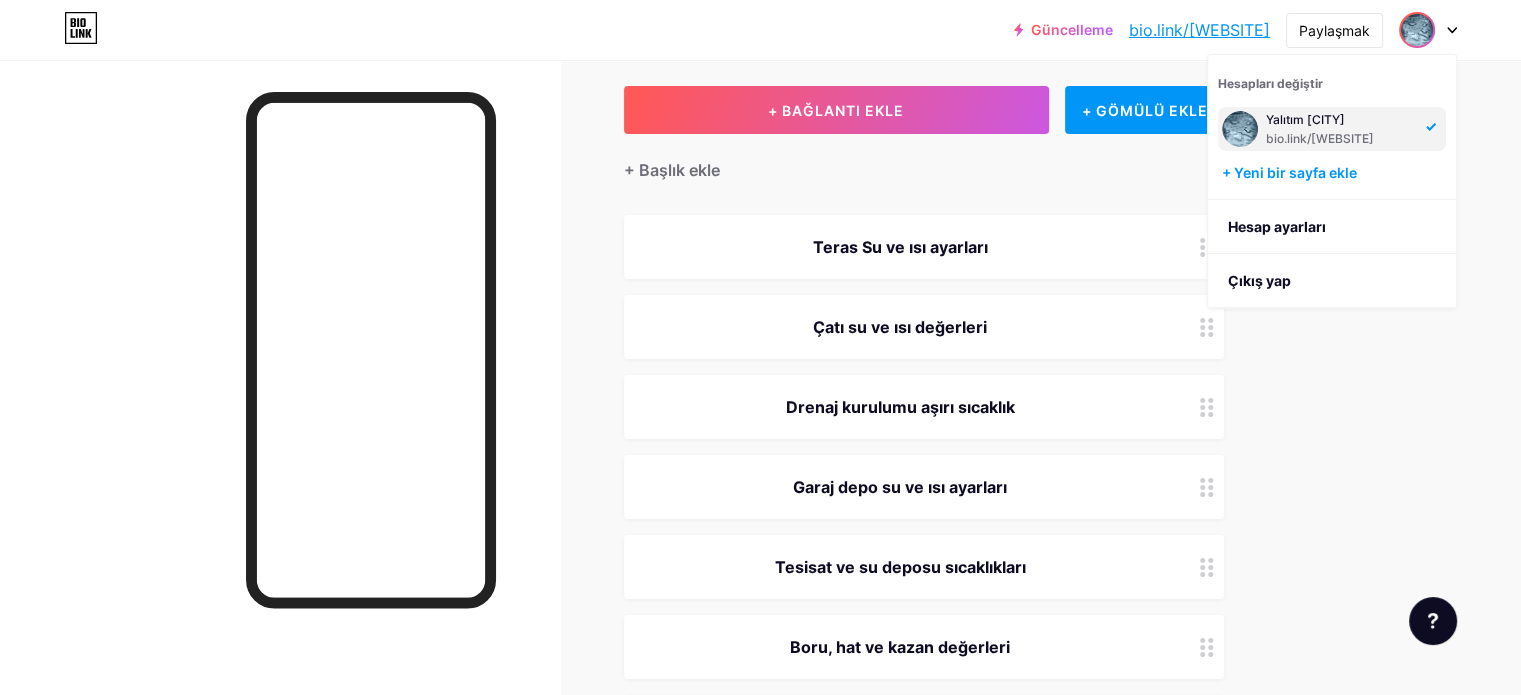 click on "Bağlantılar
Gönderiler
Tasarım
Aboneler
YENİ
İstatistikler
Ayarlar       + BAĞLANTI EKLE     + GÖMÜLÜ EKLE
+ Başlık ekle
Teras Su ve ısı ayarları
Çatı su ve ısı değerleri
Drenaj kurulumu aşırı sıcaklık
Garaj depo su ve ısı ayarları
Tesisat ve su deposu sıcaklıkları
Boru, hat ve kazan değerleri
Instagram
https://www.instagram.com/[USERNAME]/
0
SOSYAL     + Sosyal medya ekle                       Özellik istekleri             Yardım merkezi         Destek ekibiyle iletişime geçin" at bounding box center (656, 487) 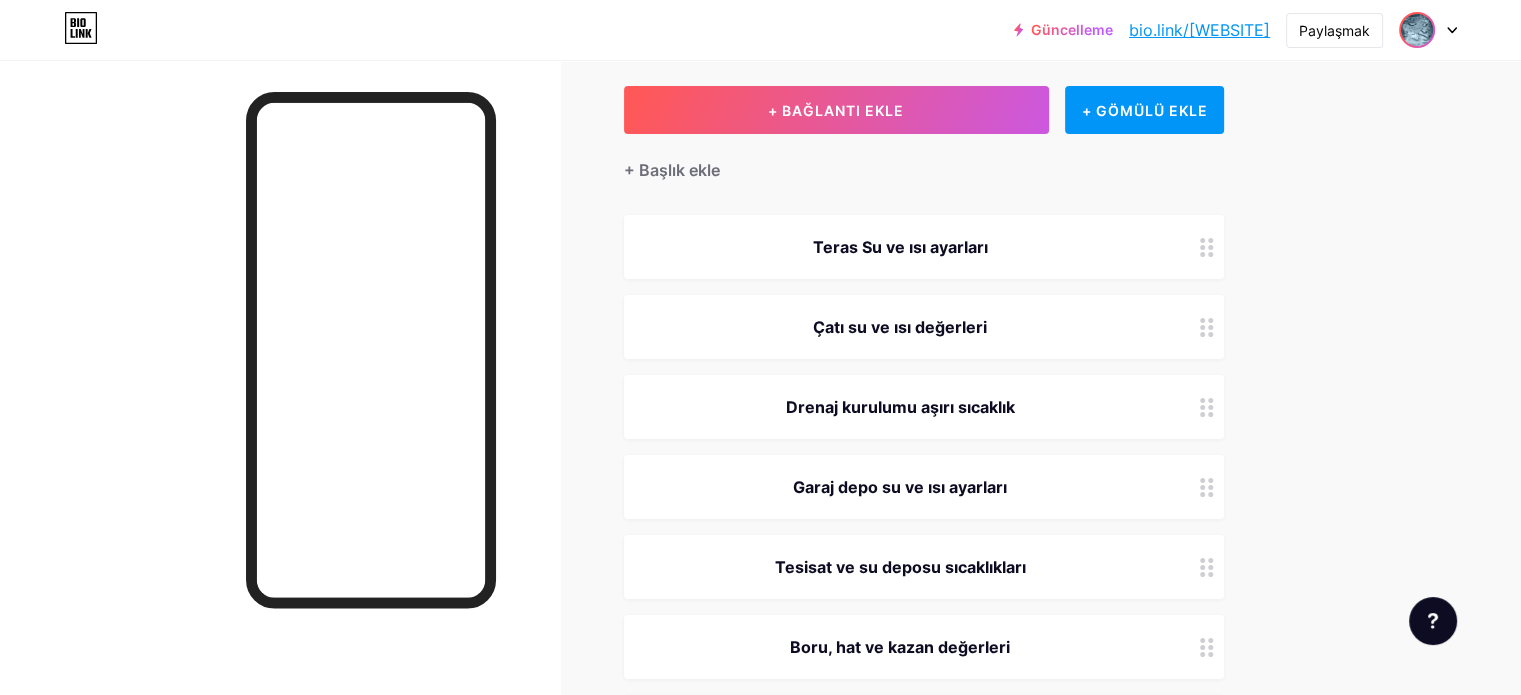 click at bounding box center [1417, 30] 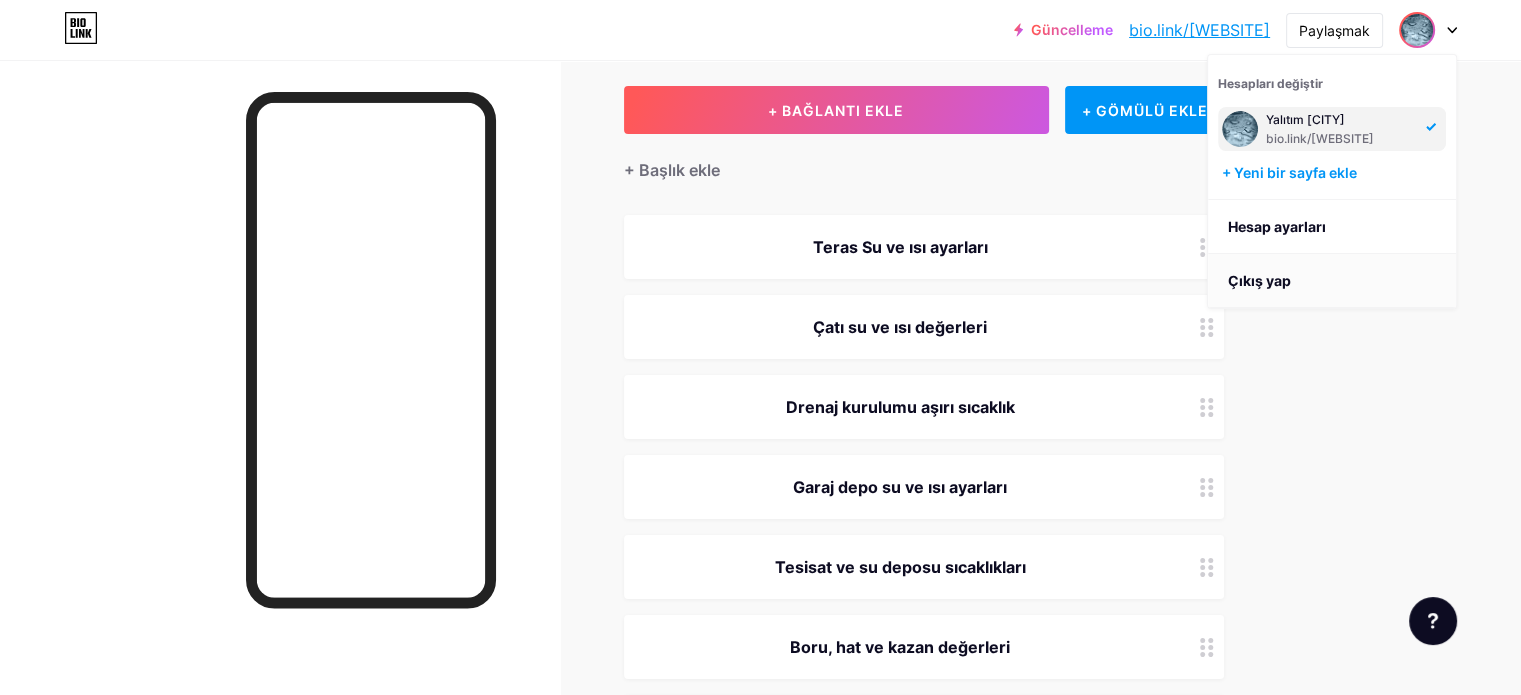 click on "Çıkış yap" at bounding box center [1259, 280] 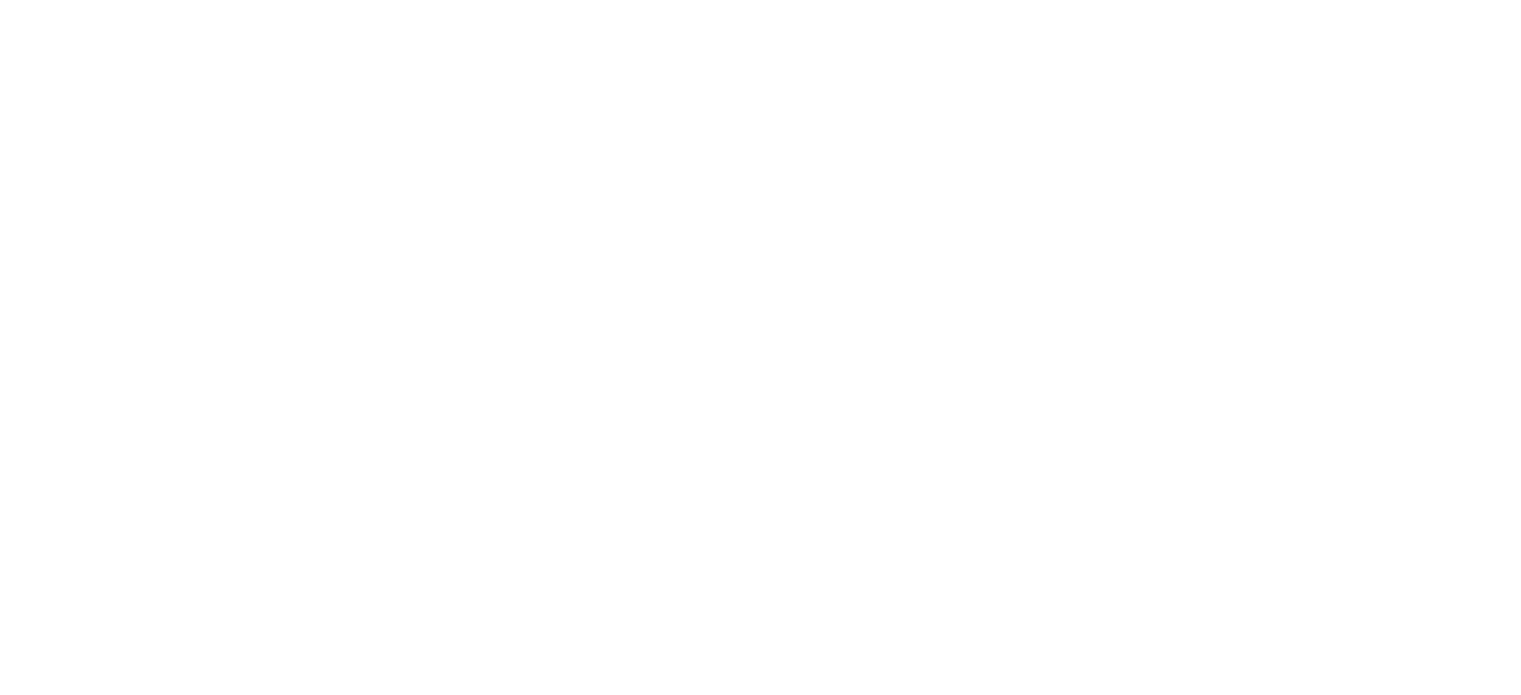 scroll, scrollTop: 0, scrollLeft: 0, axis: both 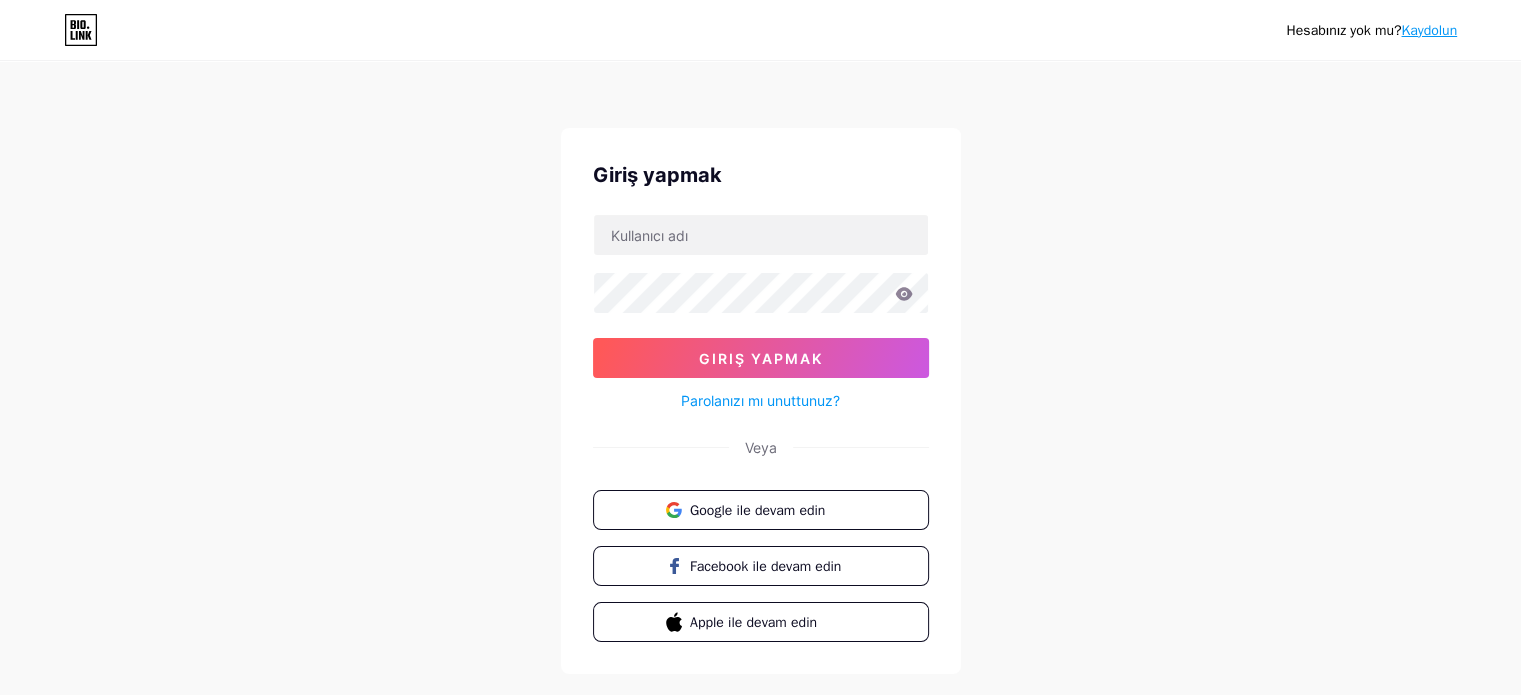 click on "Hesabınız yok mu?  Kaydolun   Giriş yapmak                   Giriş yapmak
Parolanızı mı unuttunuz?
Veya       Google ile devam edin     Facebook ile devam edin
Apple ile devam edin" at bounding box center [760, 369] 